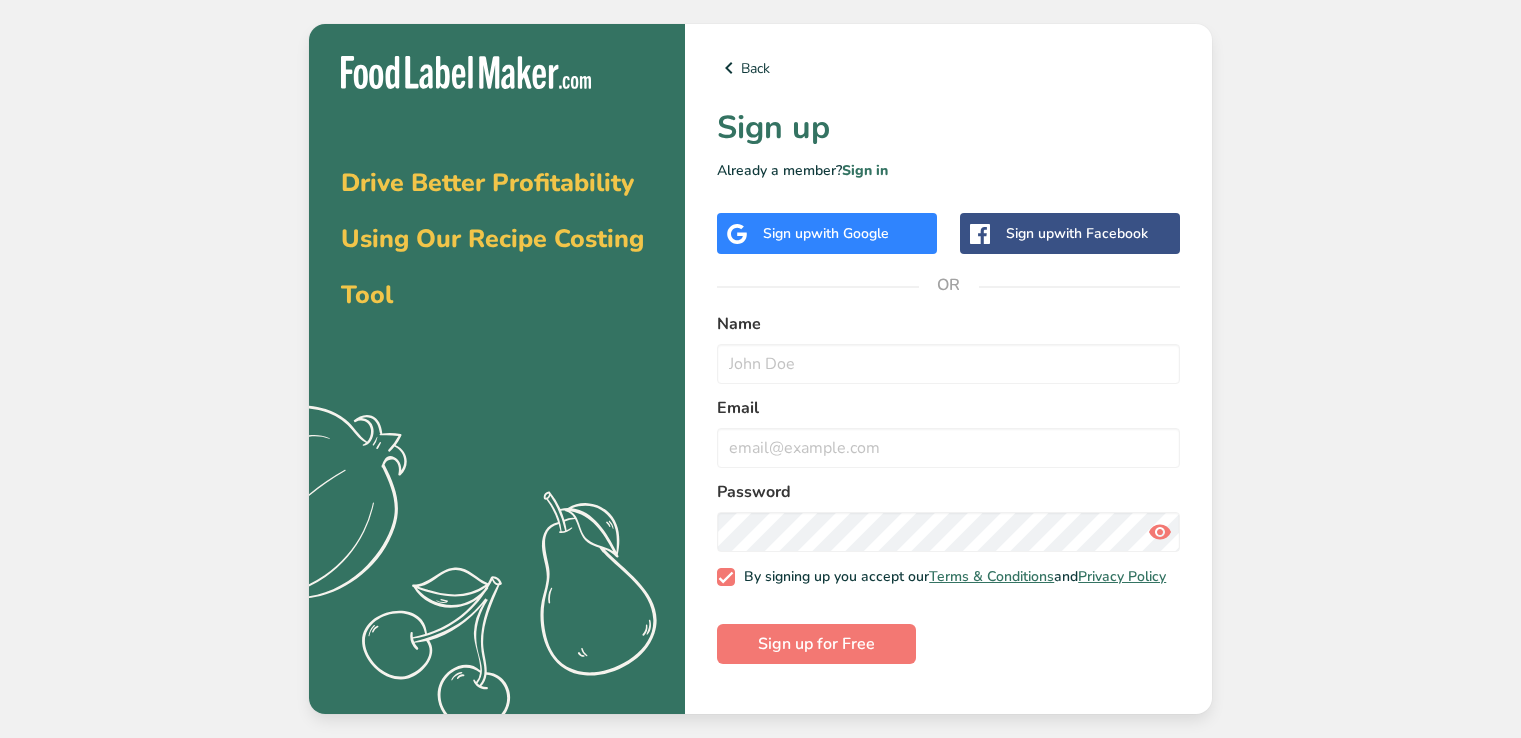 scroll, scrollTop: 0, scrollLeft: 0, axis: both 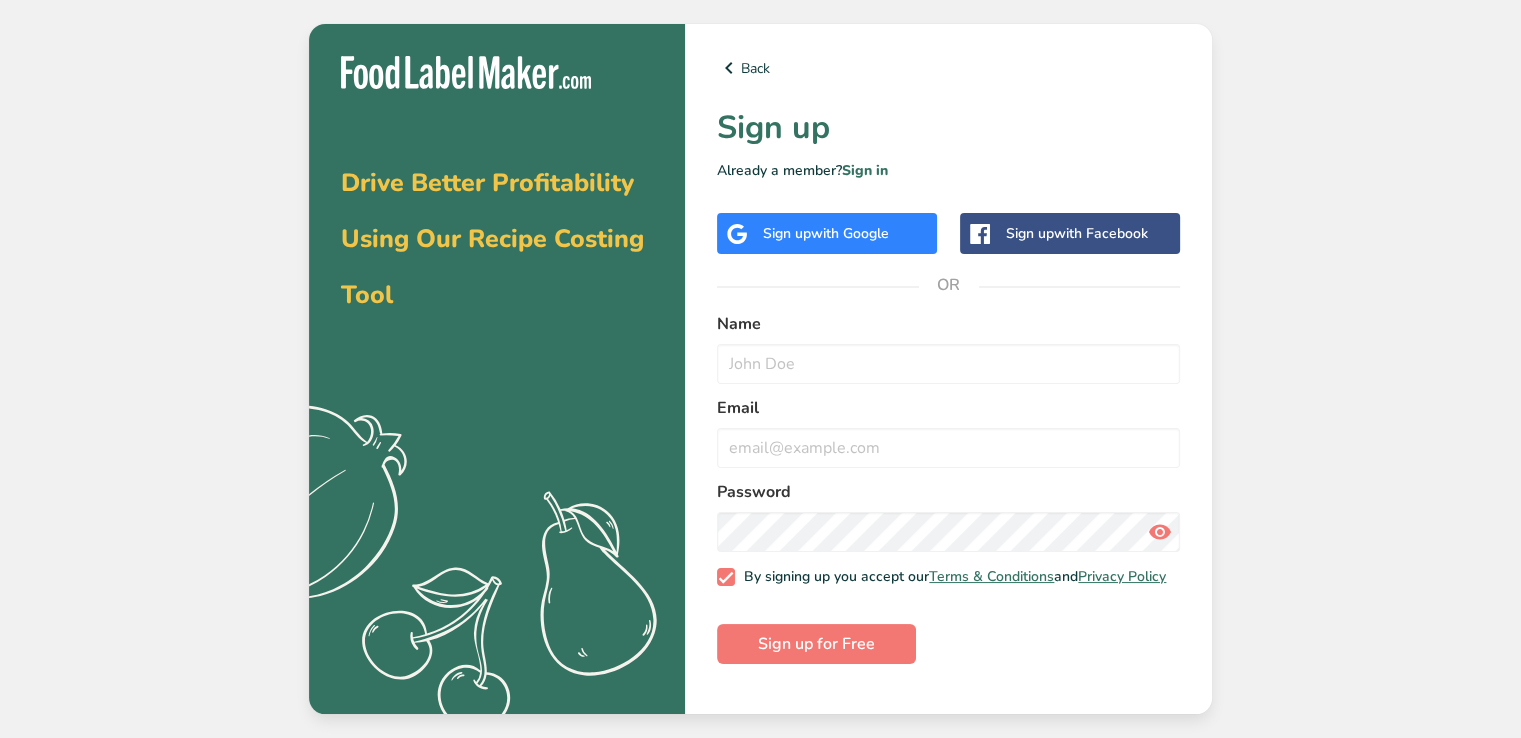 click on "Drive Better Profitability Using Our Recipe Costing Tool   .a{fill:#f5f3ed;}" at bounding box center [497, 369] 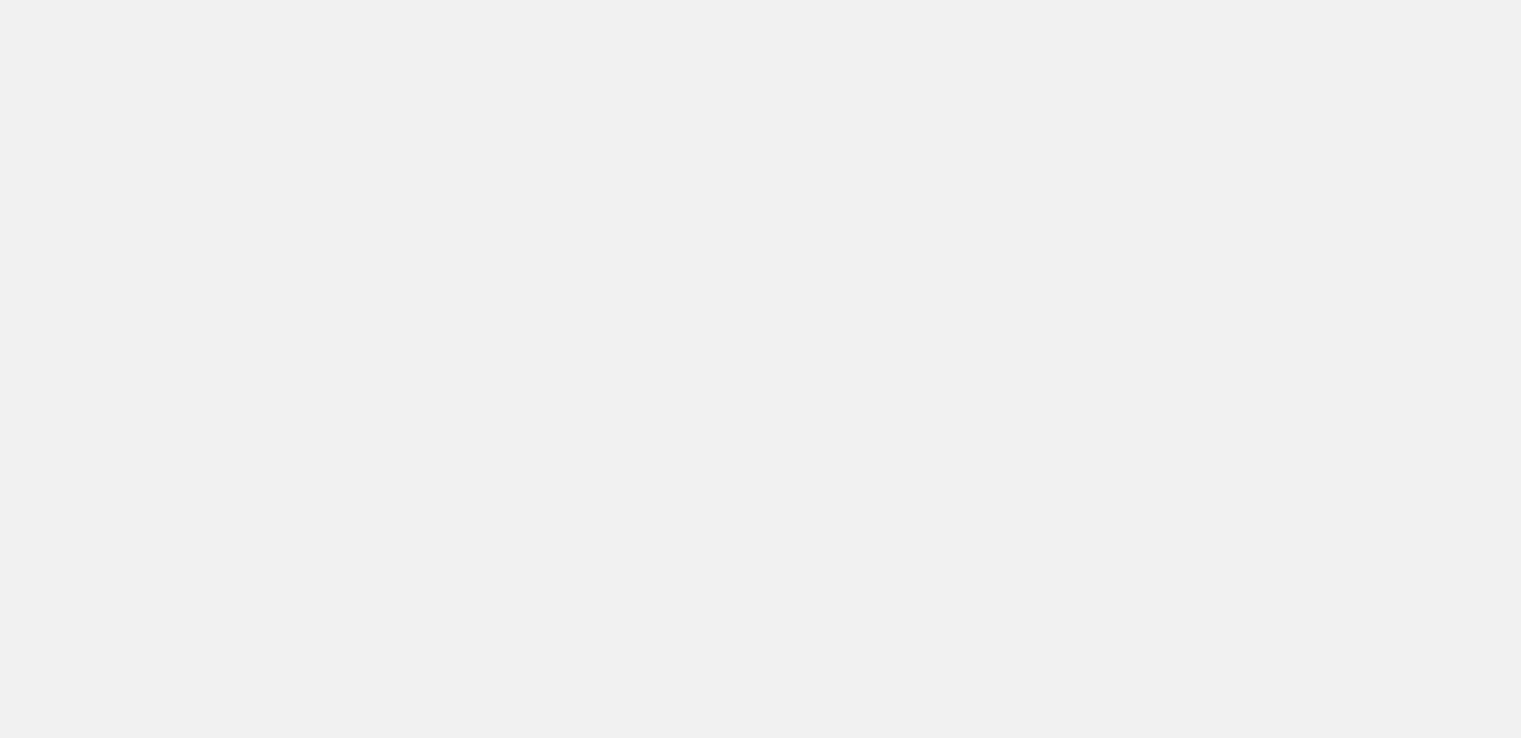 scroll, scrollTop: 0, scrollLeft: 0, axis: both 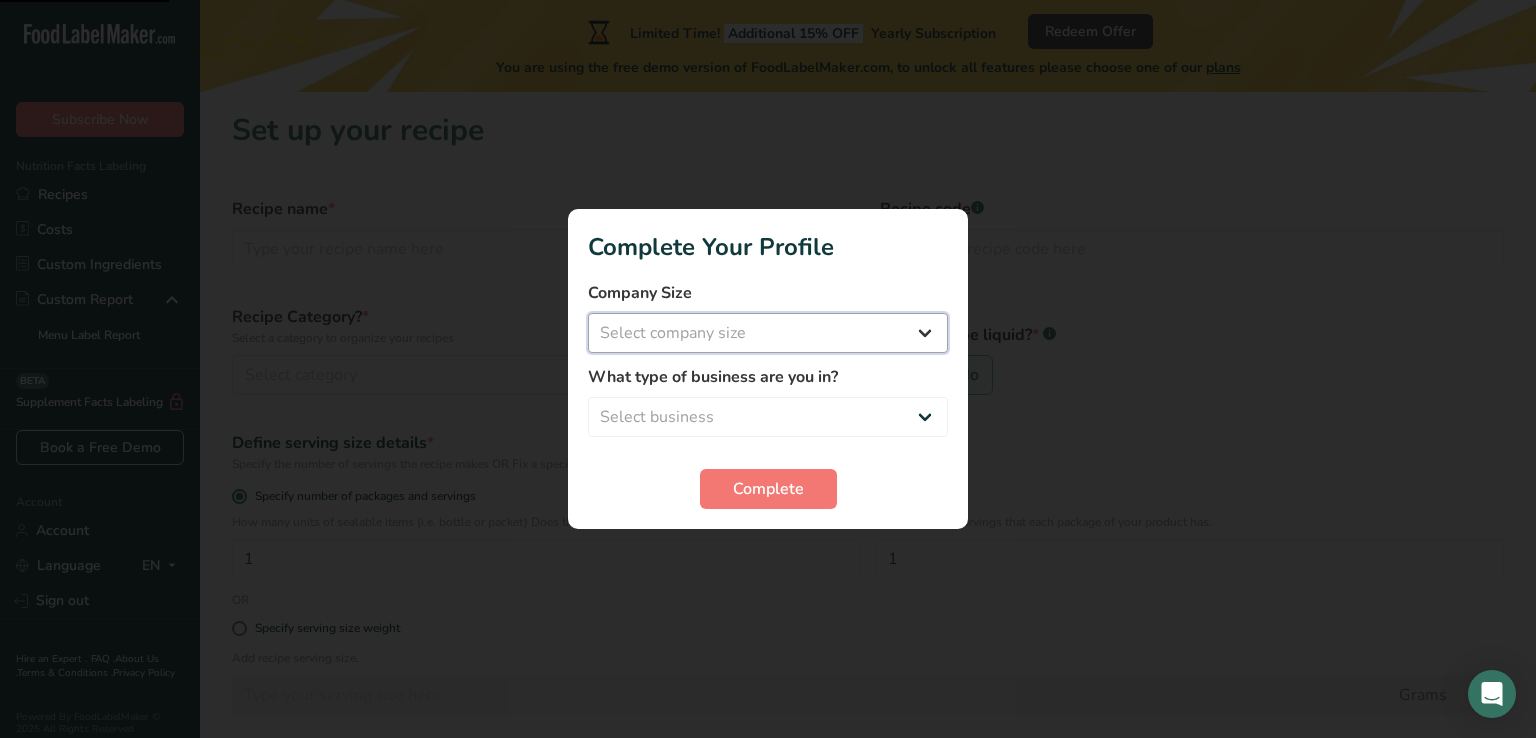 click on "Select company size
Fewer than 10 Employees
10 to 50 Employees
51 to 500 Employees
Over 500 Employees" at bounding box center (768, 333) 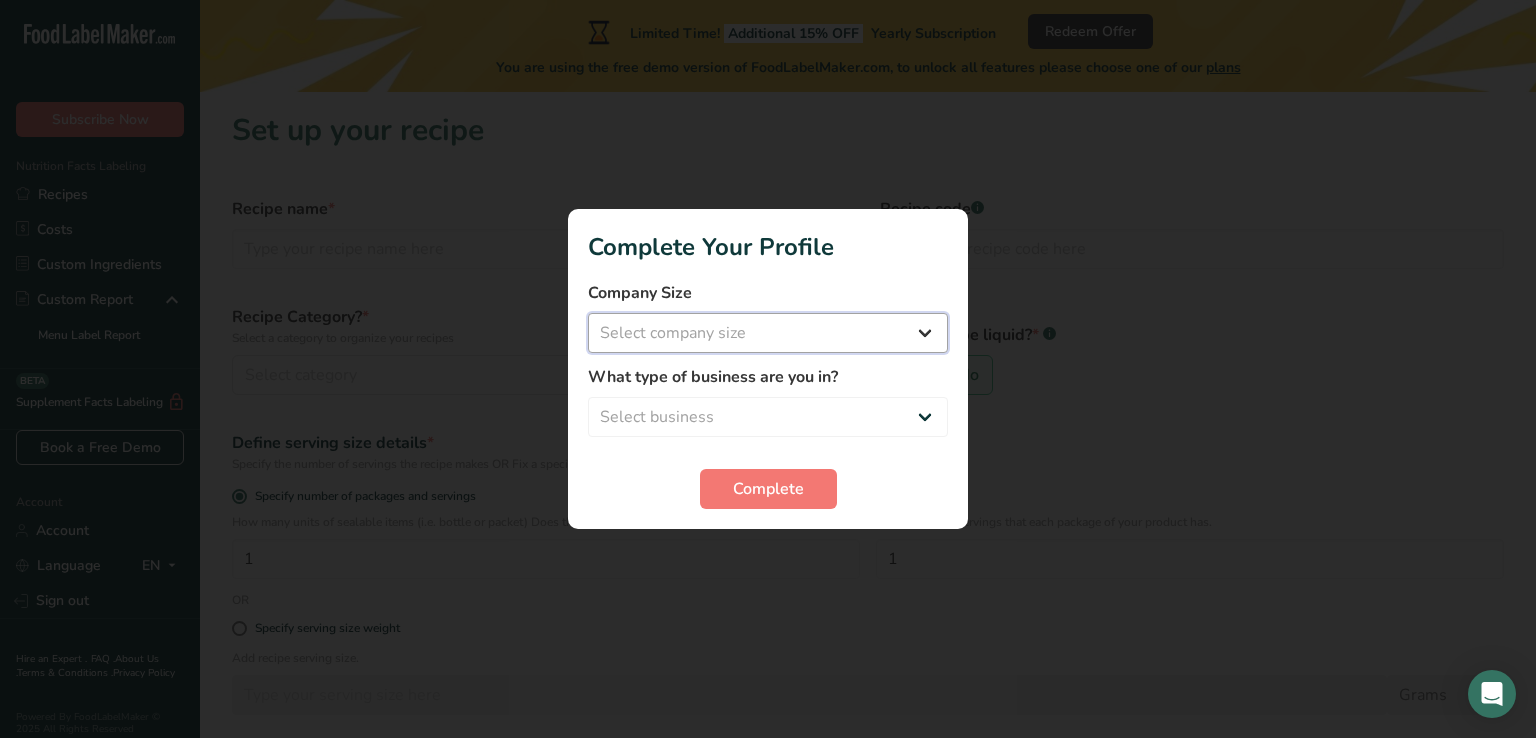 select on "1" 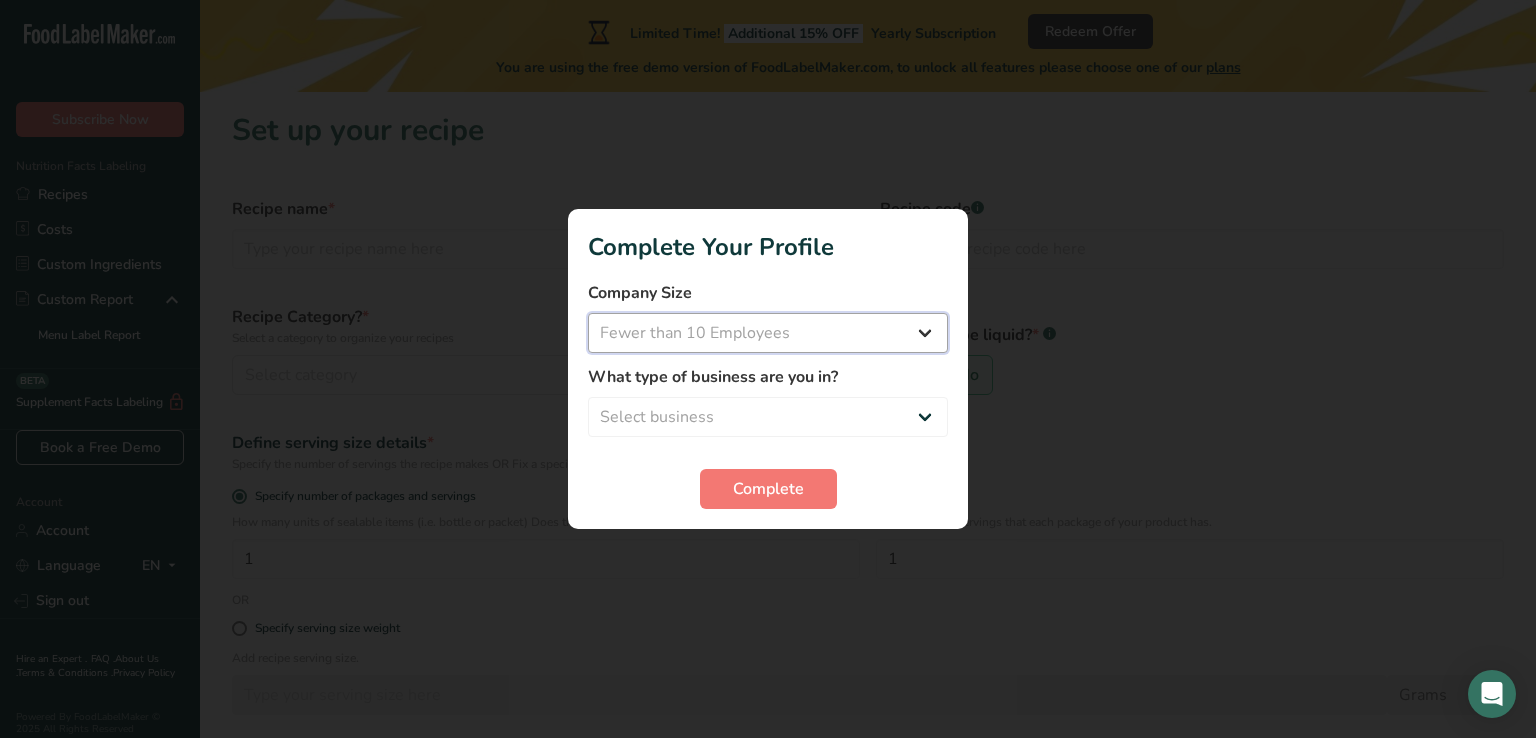 click on "Select company size
Fewer than 10 Employees
10 to 50 Employees
51 to 500 Employees
Over 500 Employees" at bounding box center (768, 333) 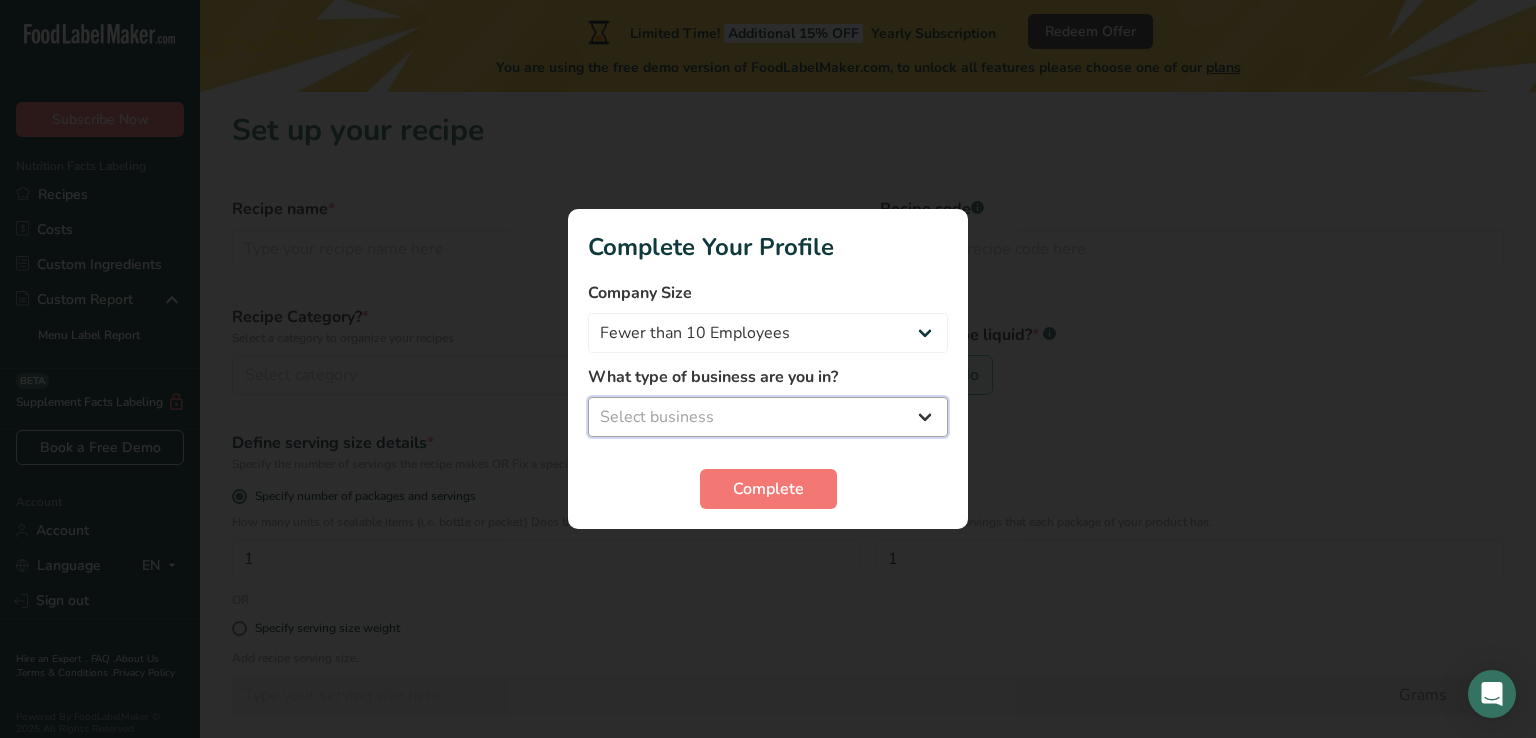 click on "Select business
Packaged Food Manufacturer
Restaurant & Cafe
Bakery
Meal Plans & Catering Company
Nutritionist
Food Blogger
Personal Trainer
Other" at bounding box center [768, 417] 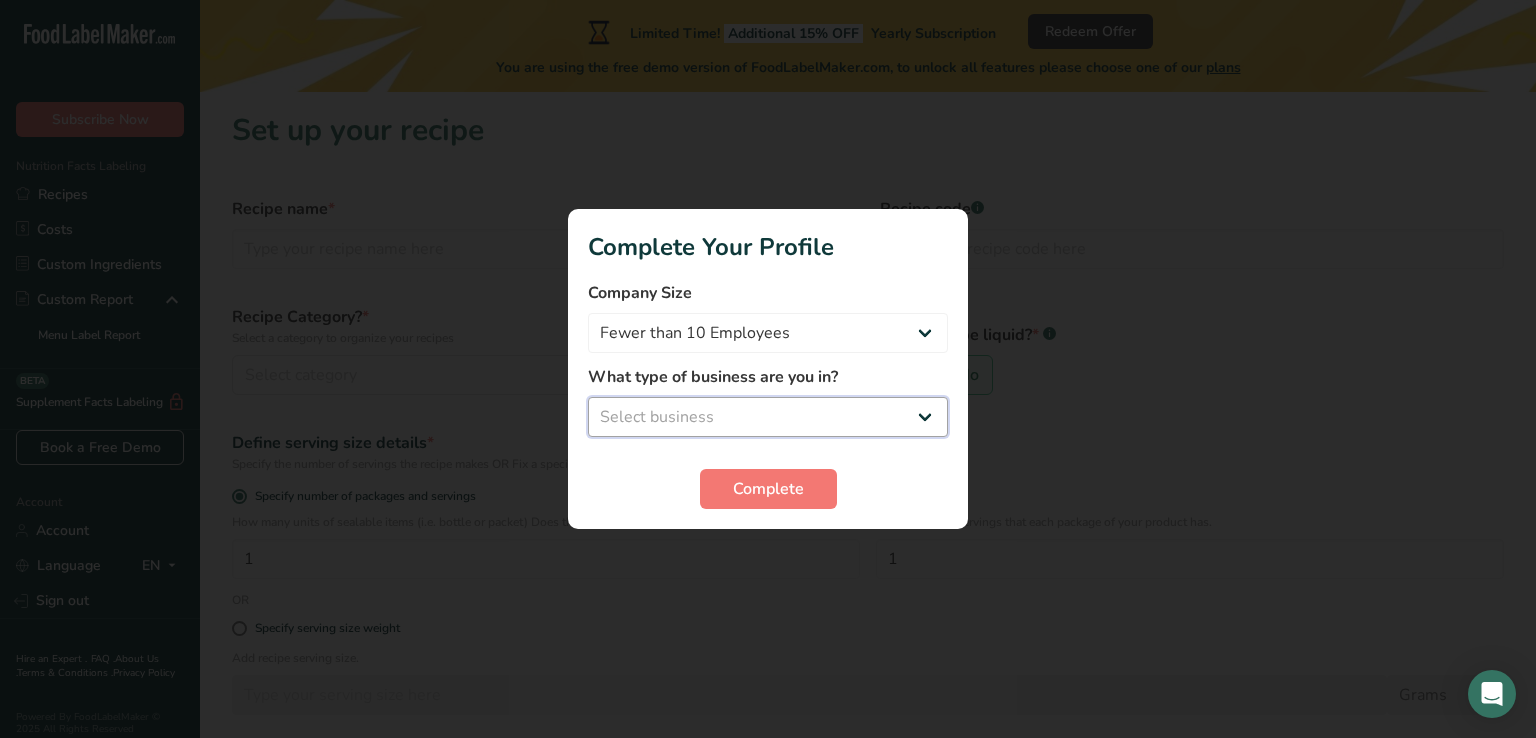 select on "8" 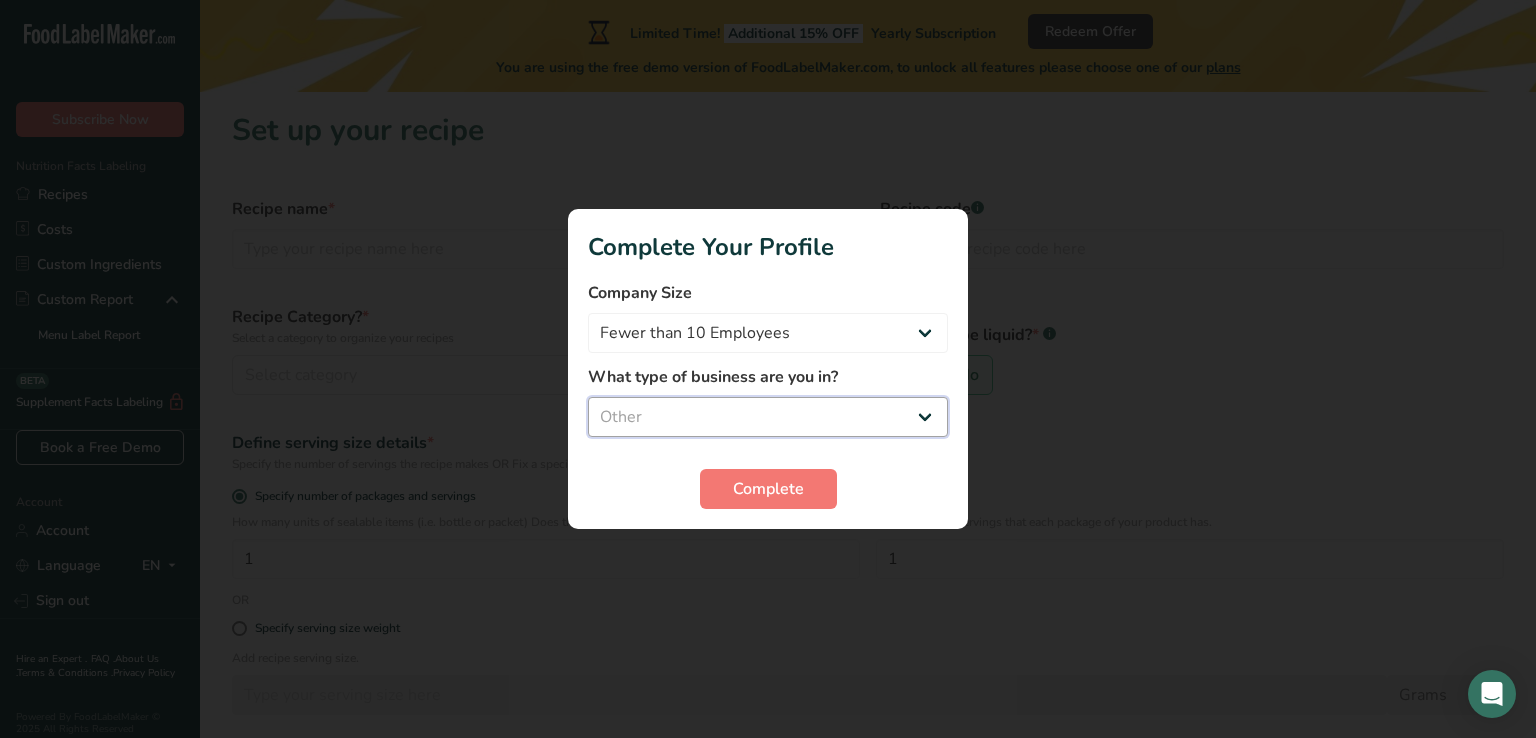click on "Select business
Packaged Food Manufacturer
Restaurant & Cafe
Bakery
Meal Plans & Catering Company
Nutritionist
Food Blogger
Personal Trainer
Other" at bounding box center [768, 417] 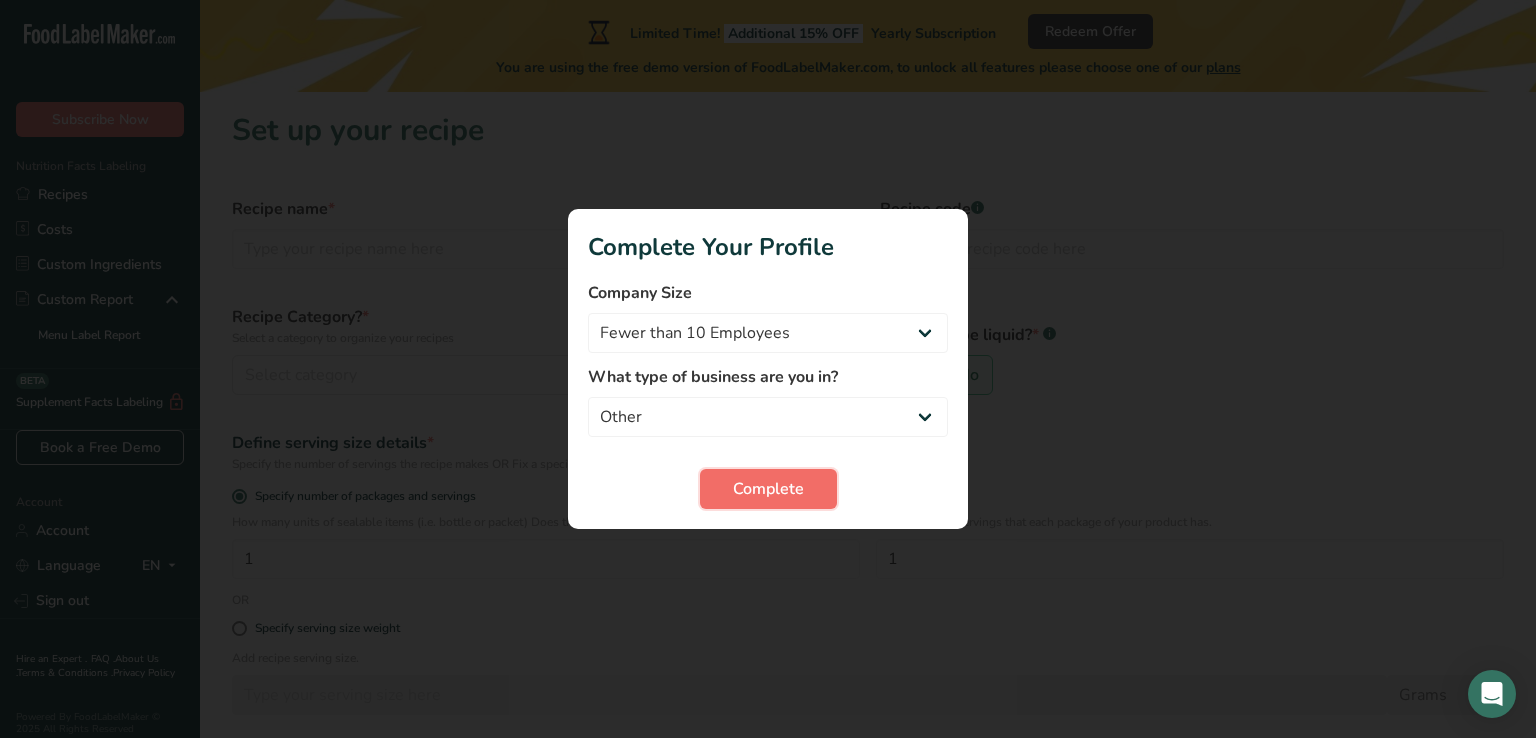 click on "Complete" at bounding box center [768, 489] 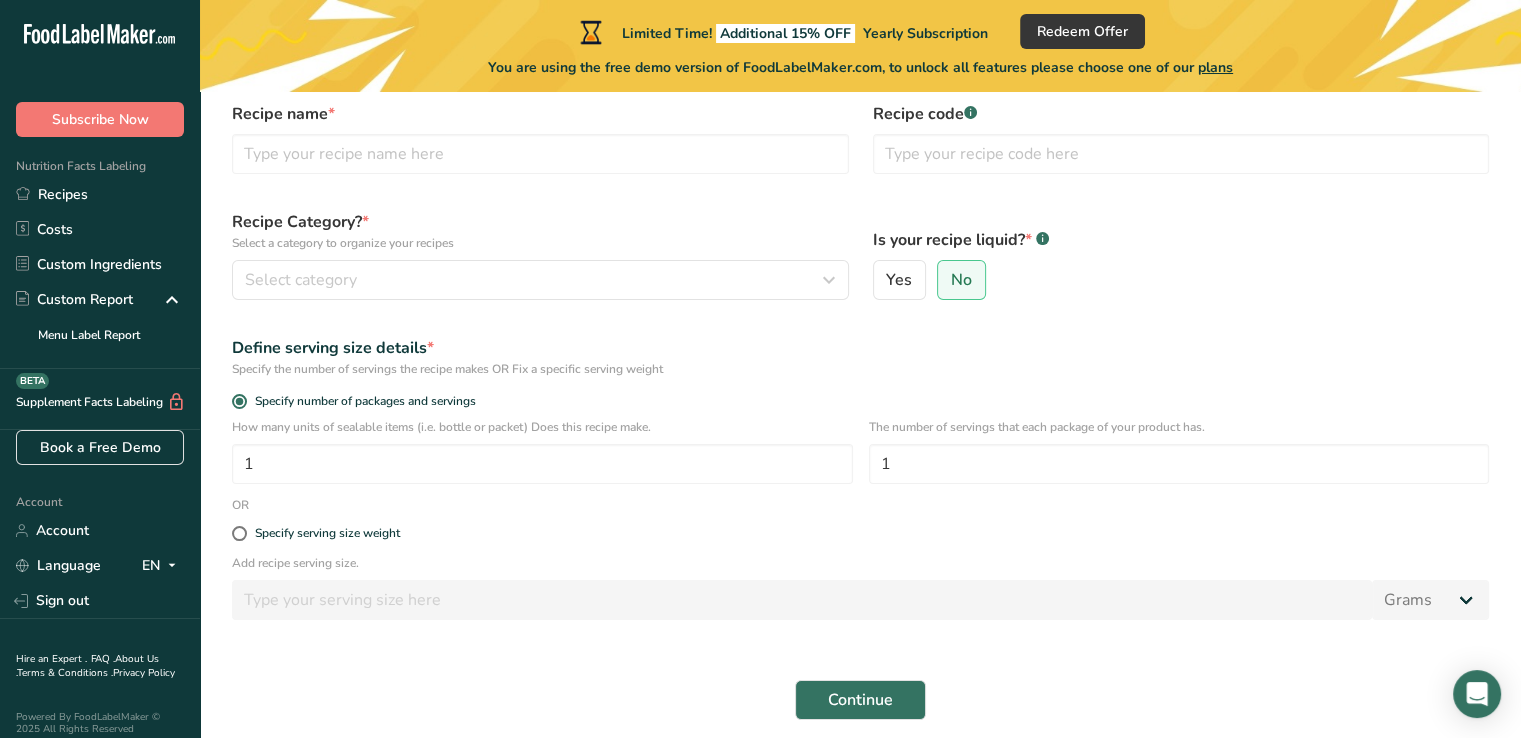 scroll, scrollTop: 0, scrollLeft: 0, axis: both 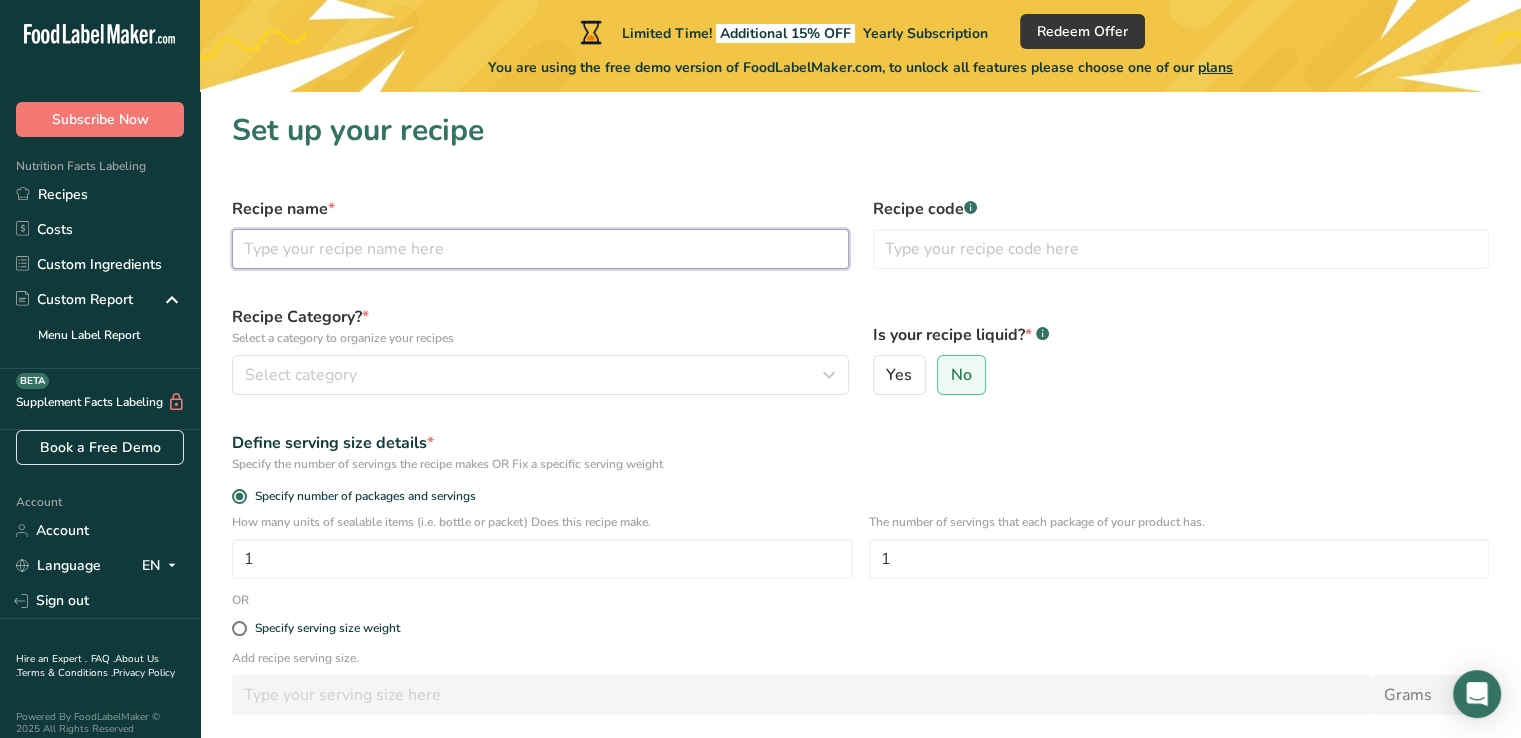 click at bounding box center (540, 249) 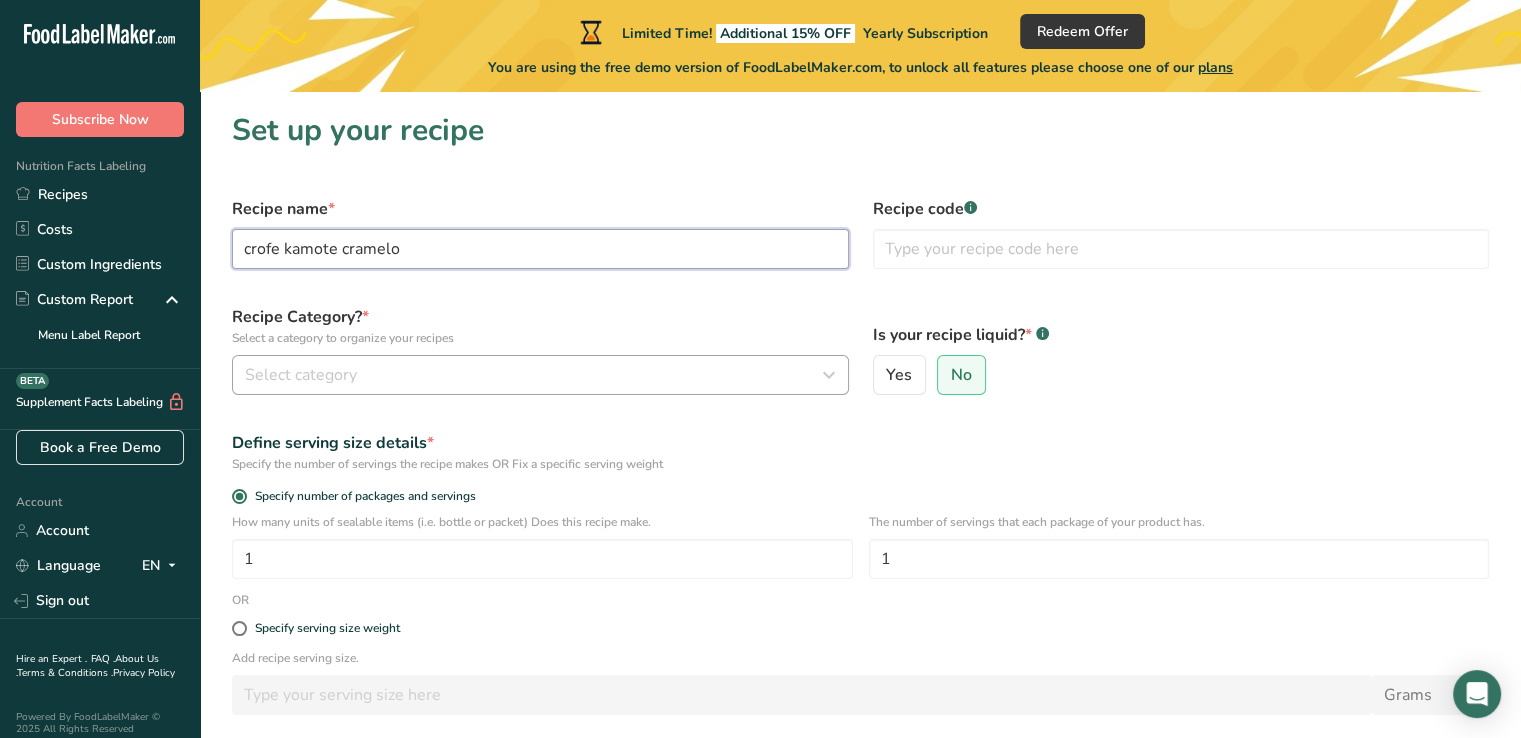type on "crofe kamote cramelo" 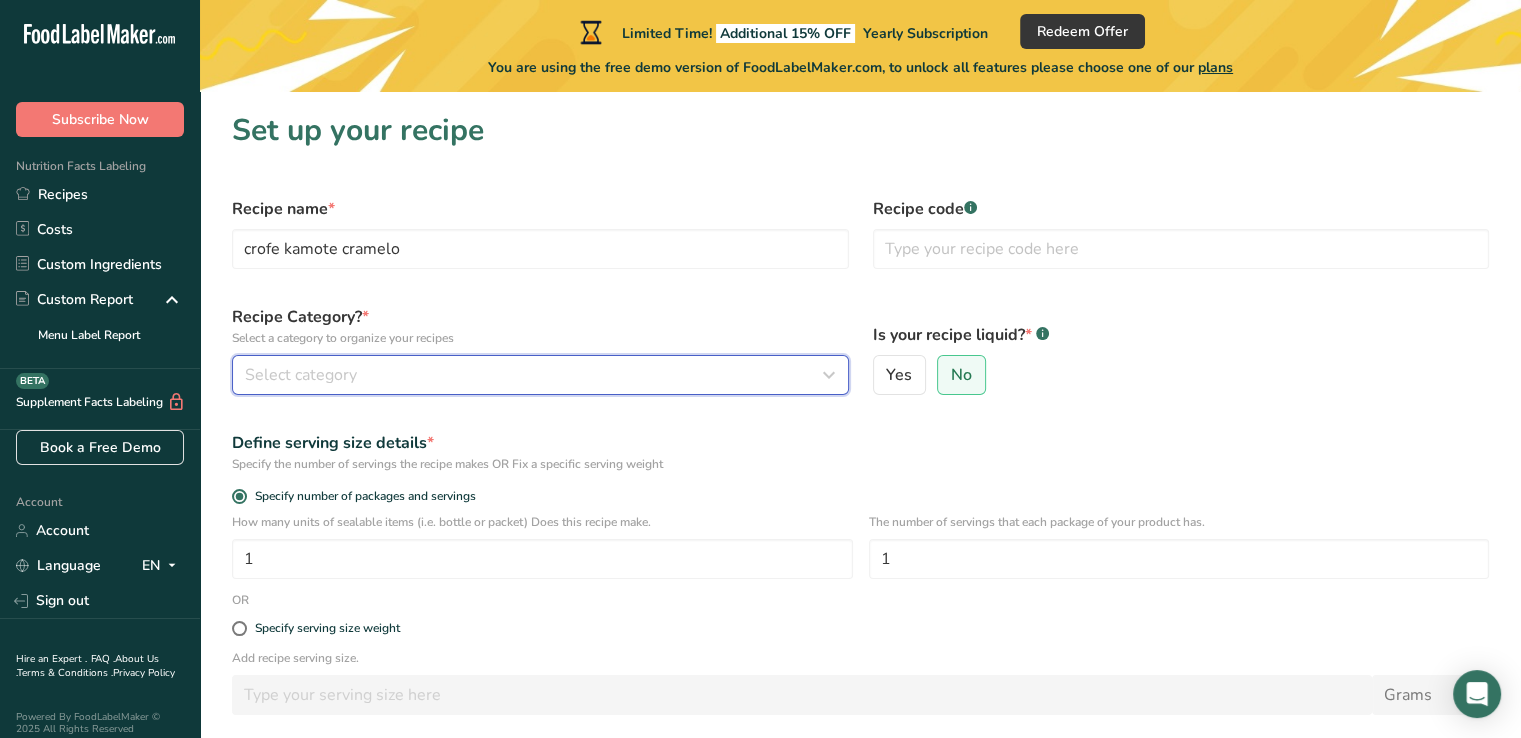 click on "Select category" at bounding box center [534, 375] 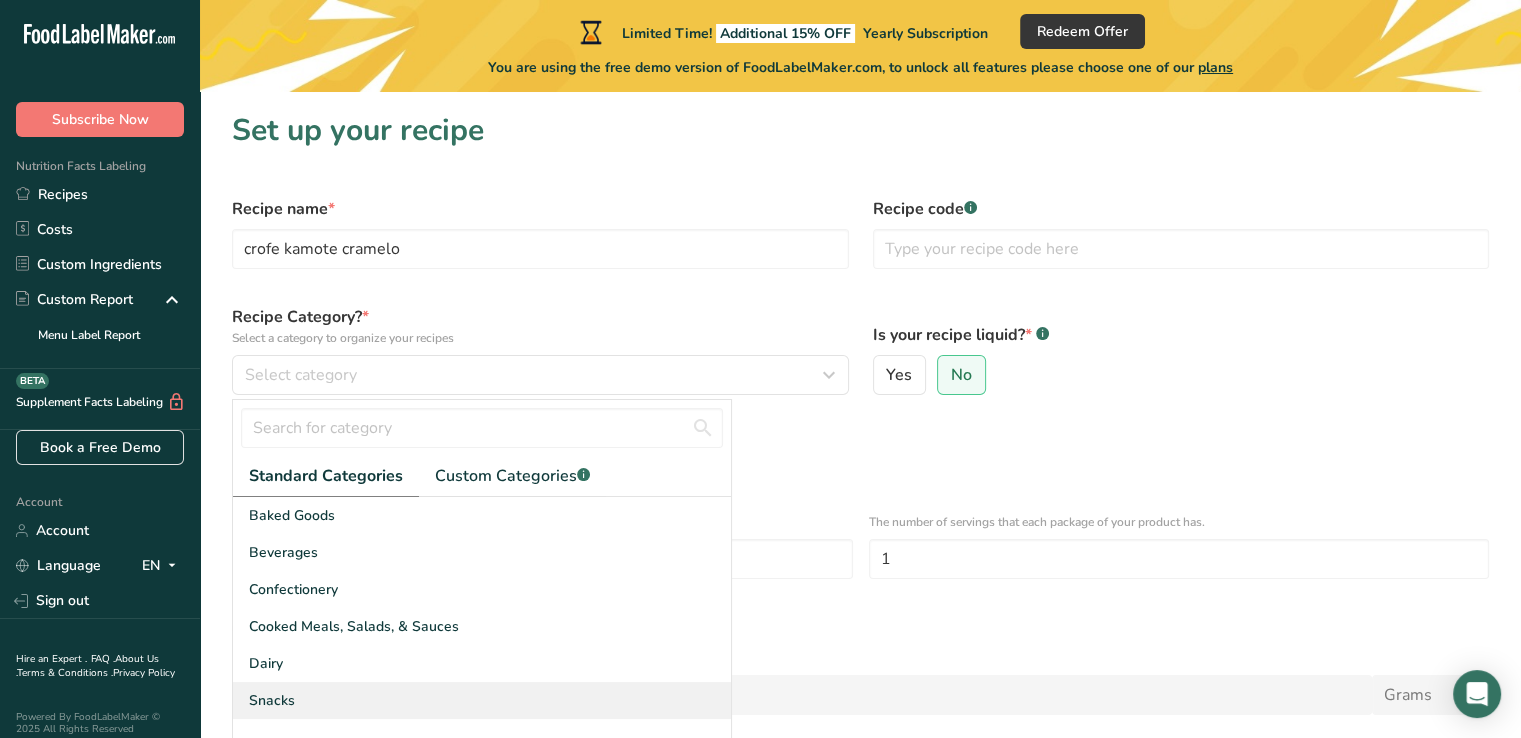 click on "Snacks" at bounding box center (482, 700) 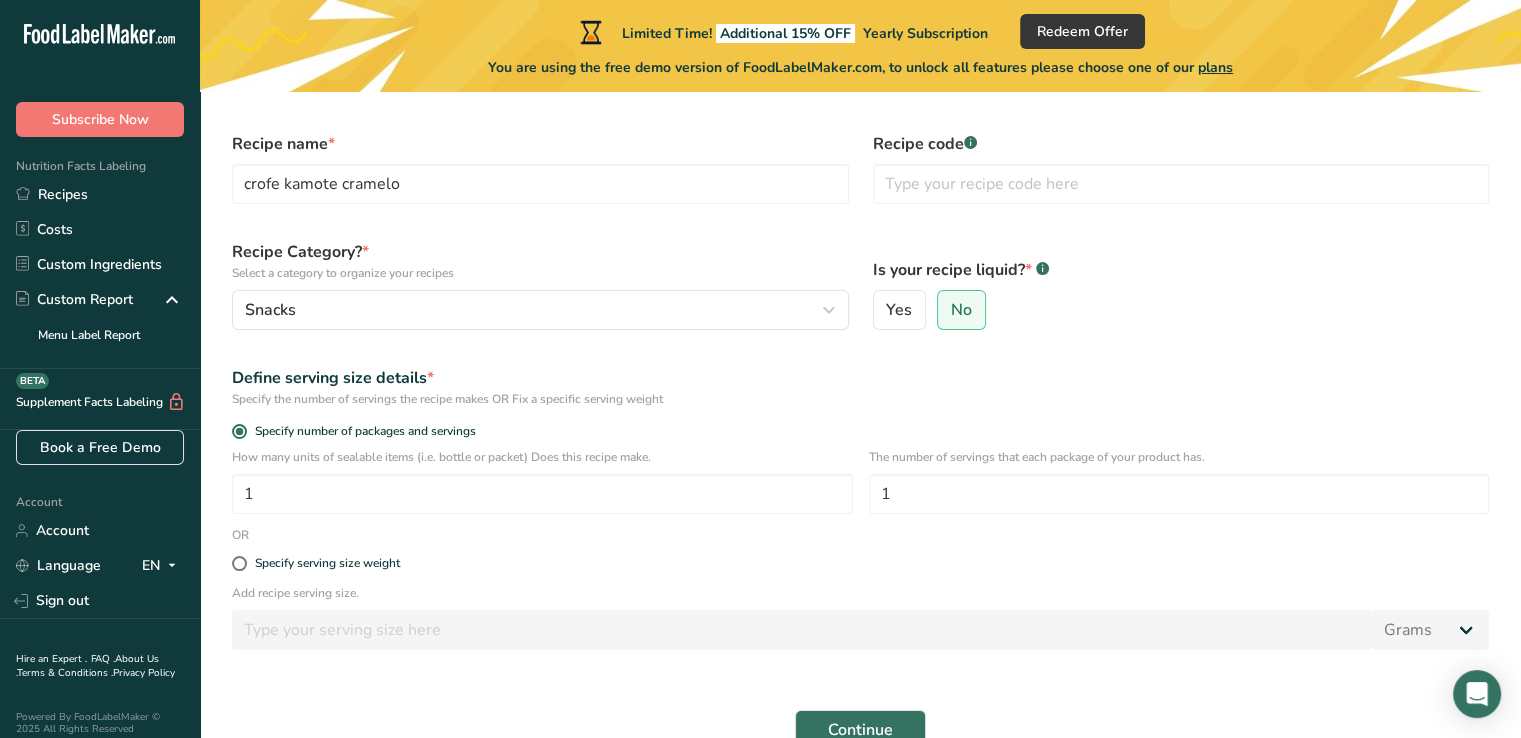 scroll, scrollTop: 100, scrollLeft: 0, axis: vertical 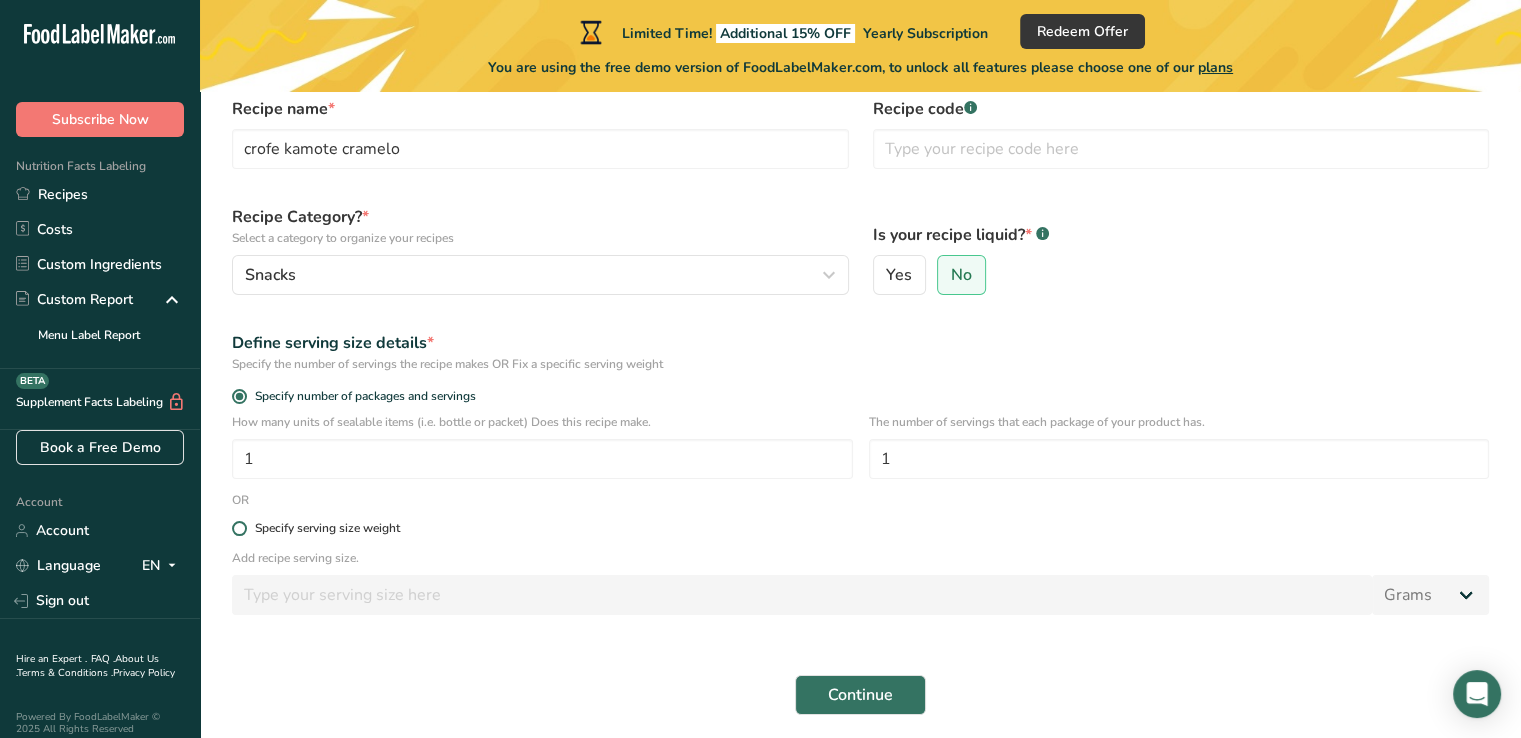 click at bounding box center (239, 528) 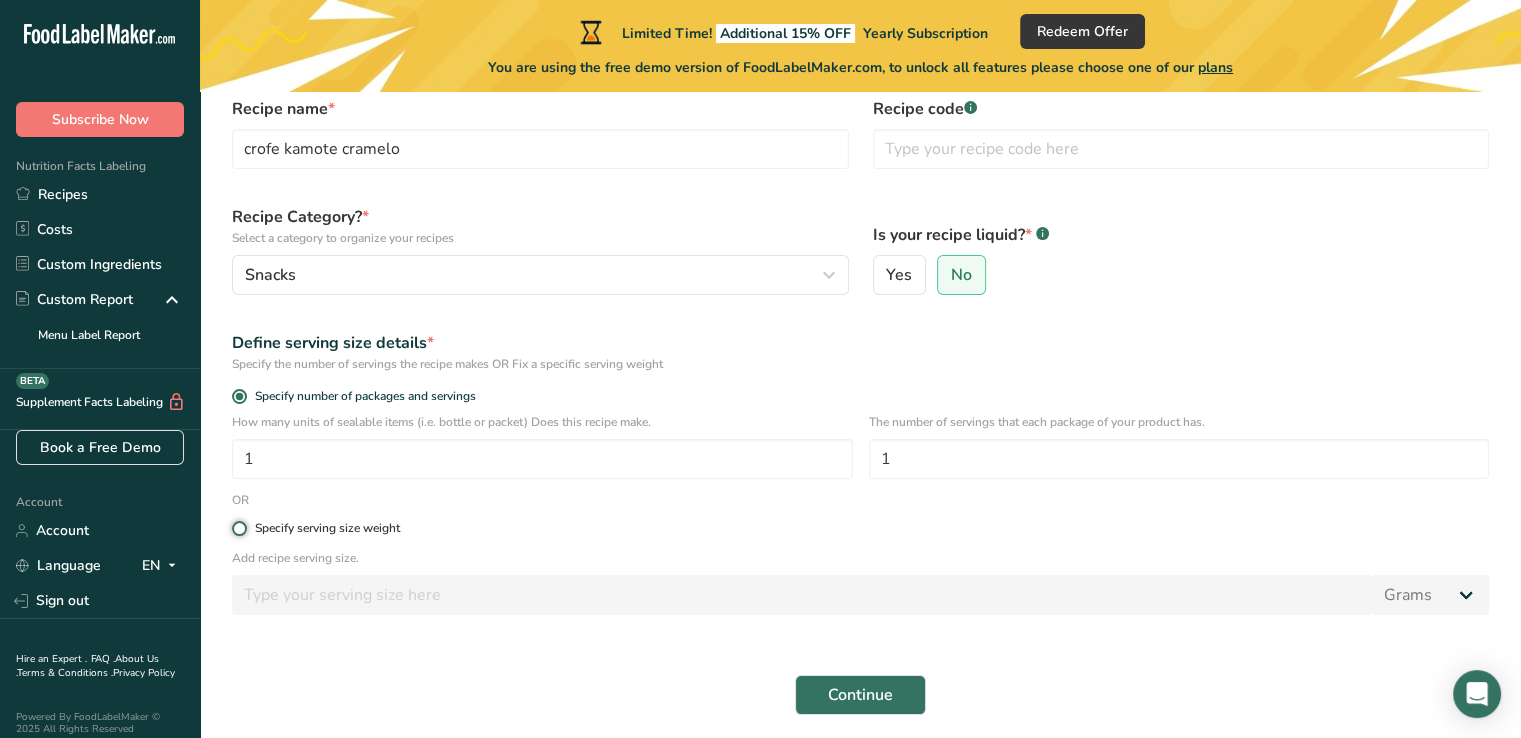 click on "Specify serving size weight" at bounding box center (238, 528) 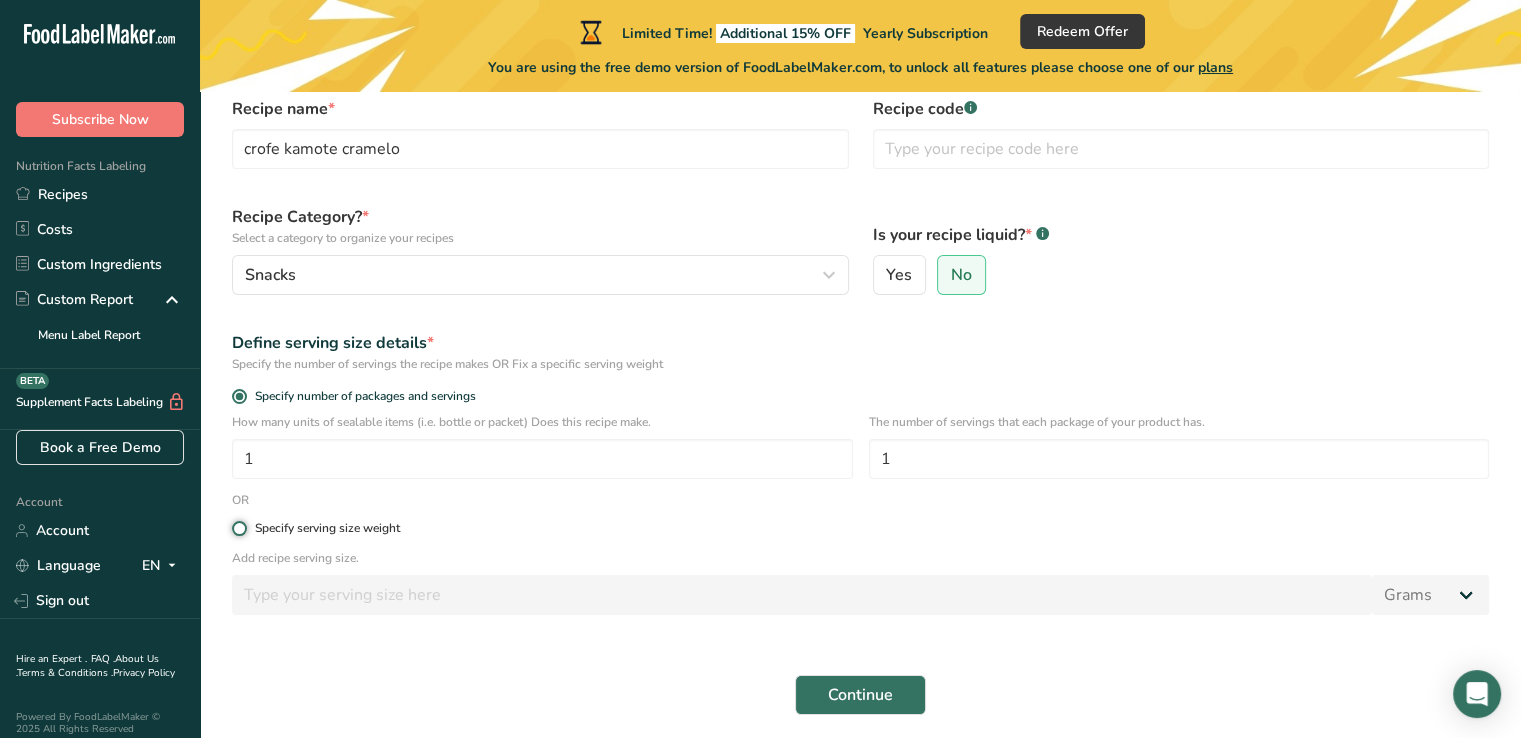 radio on "true" 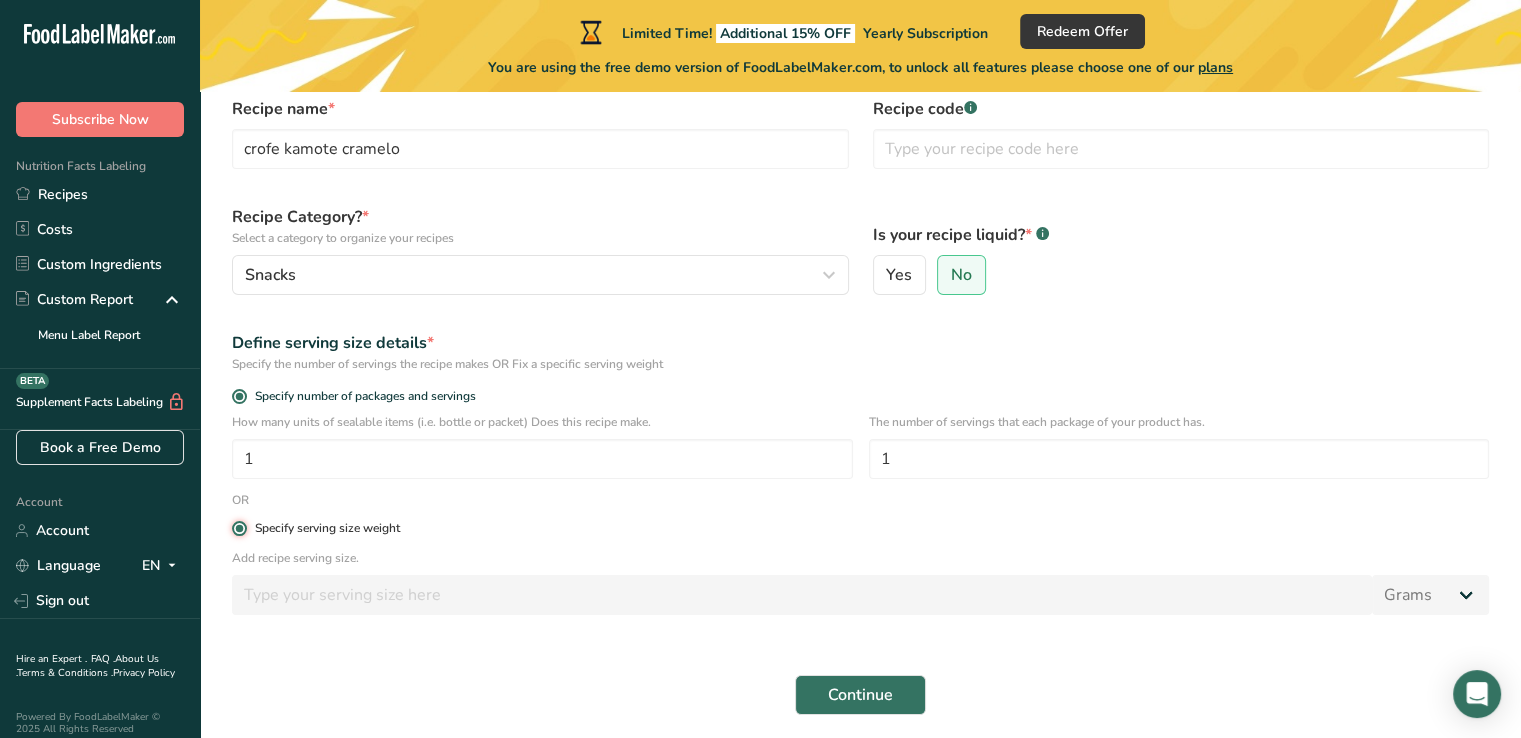radio on "false" 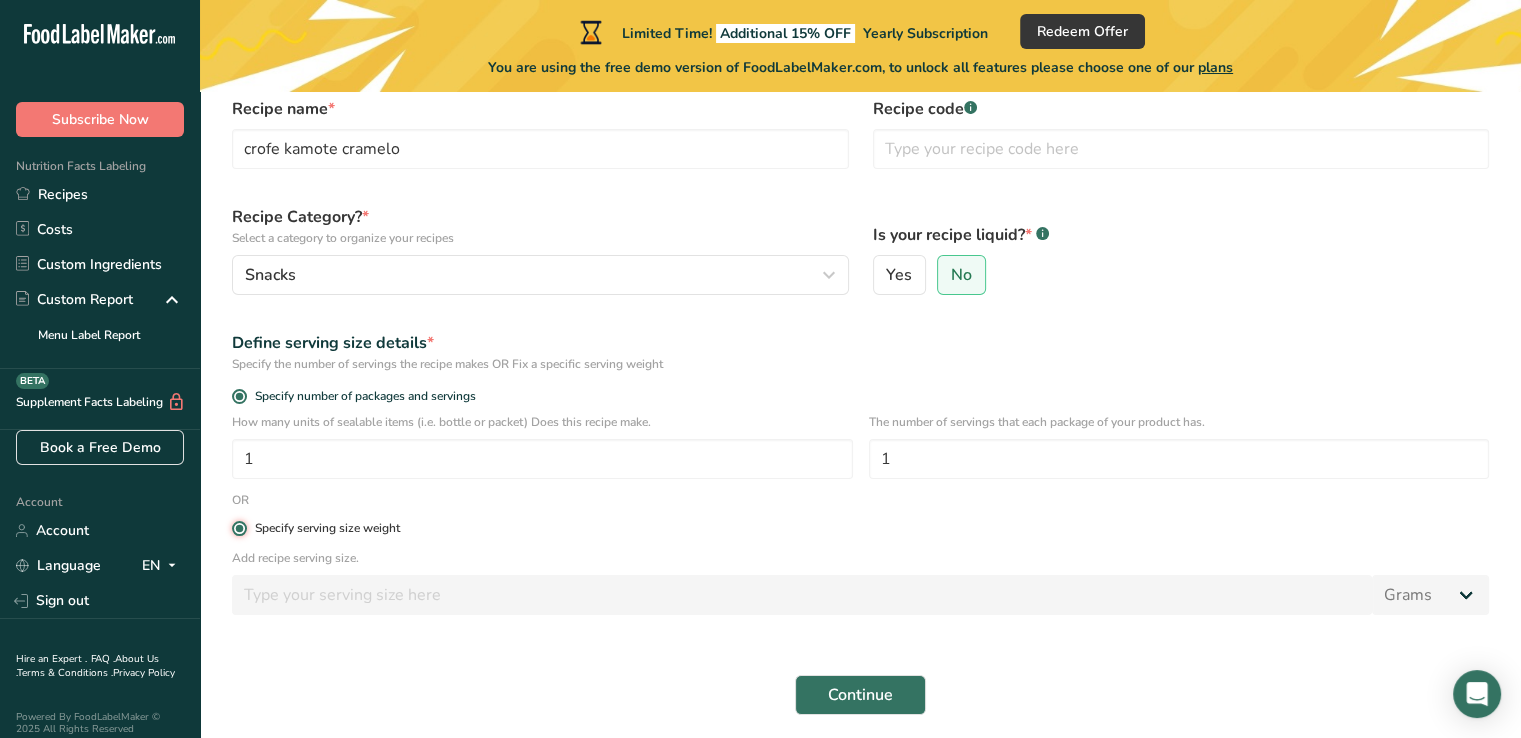 type 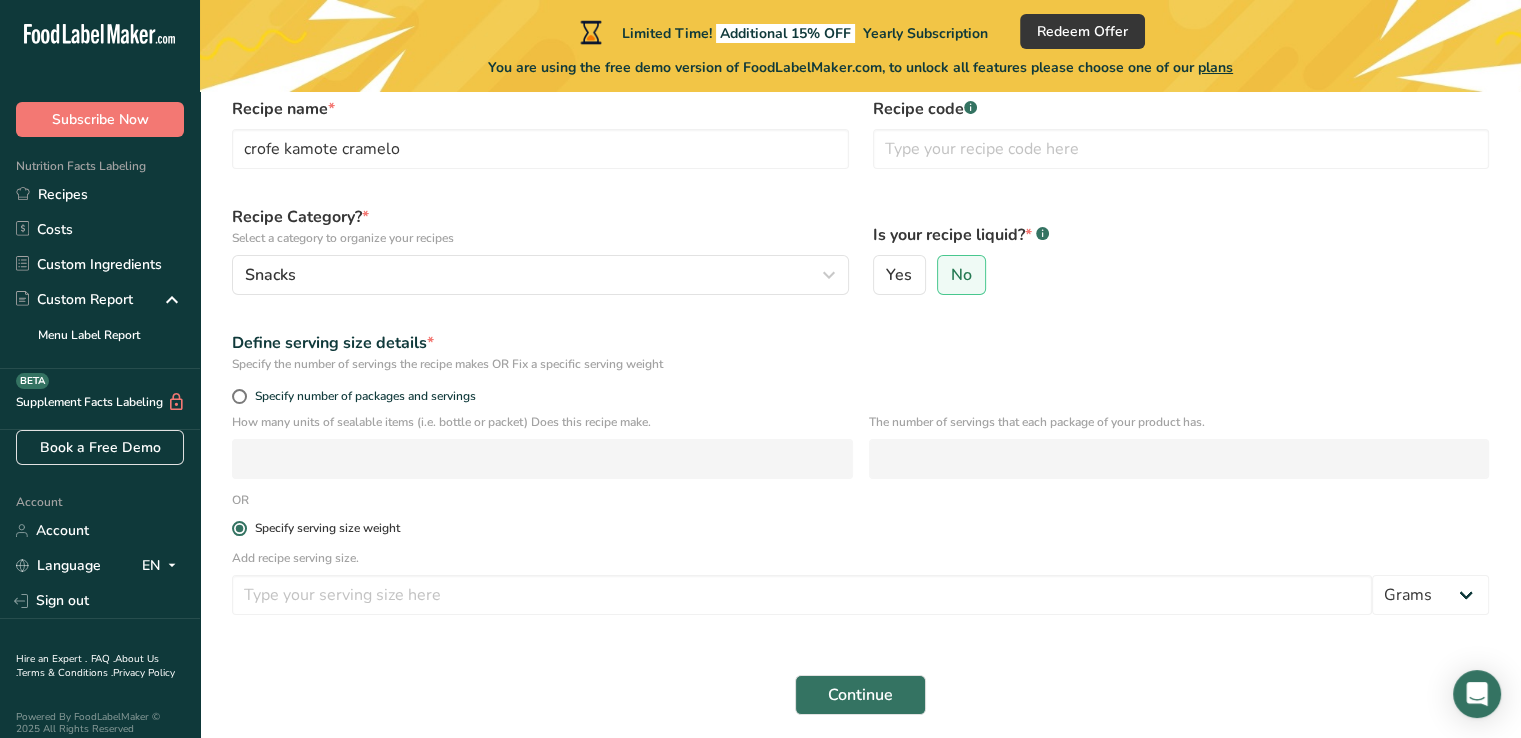 click at bounding box center [239, 528] 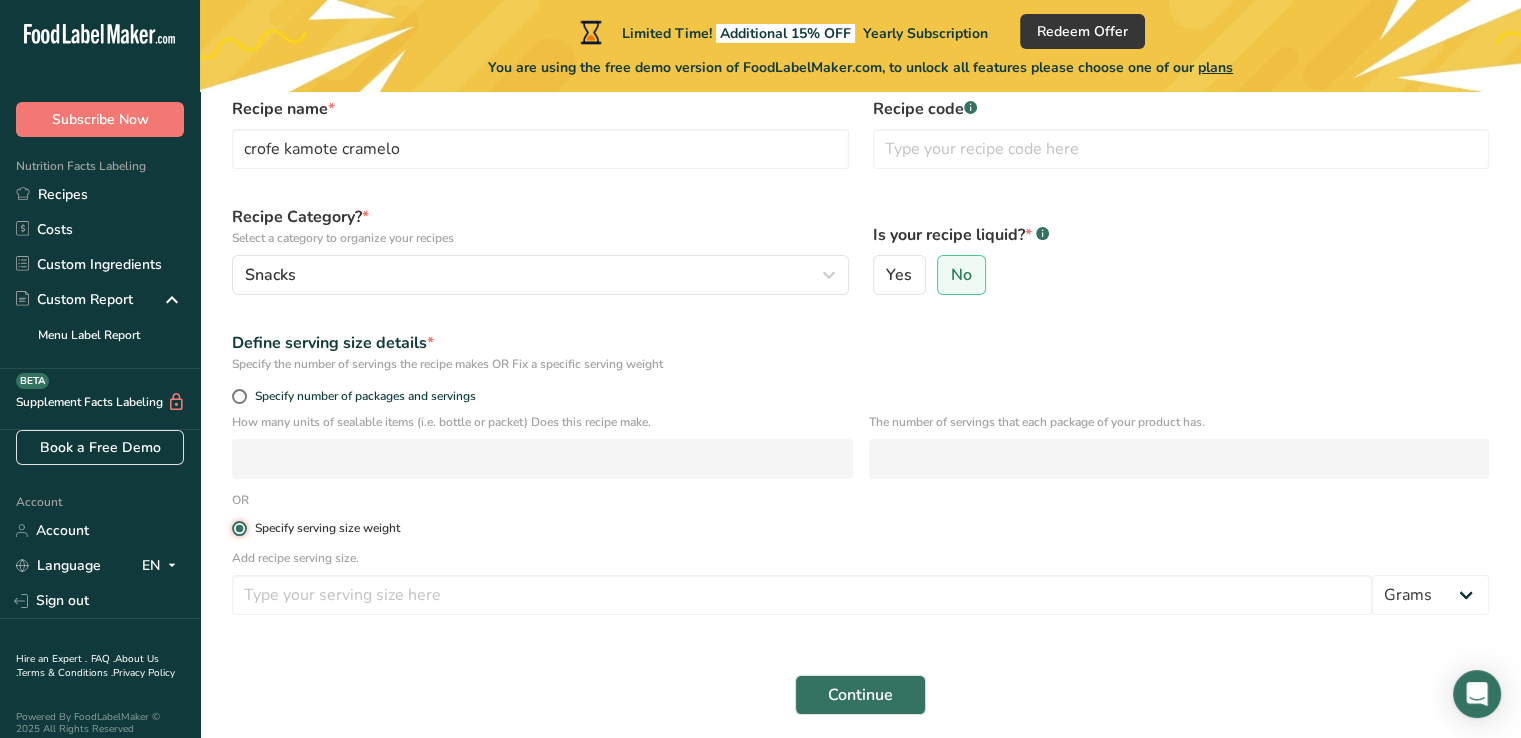 click on "Specify serving size weight" at bounding box center [238, 528] 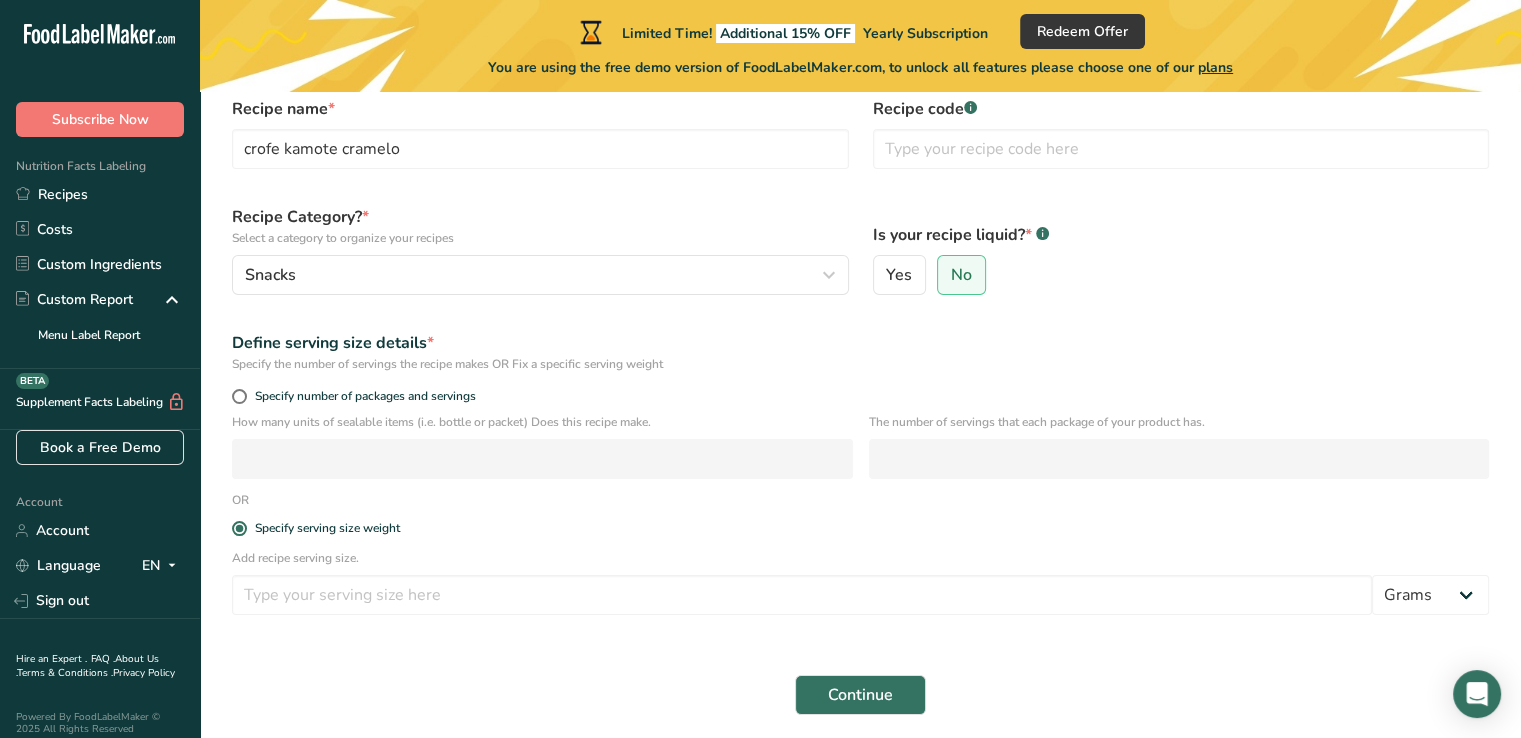 click on "Specify number of packages and servings" at bounding box center [860, 399] 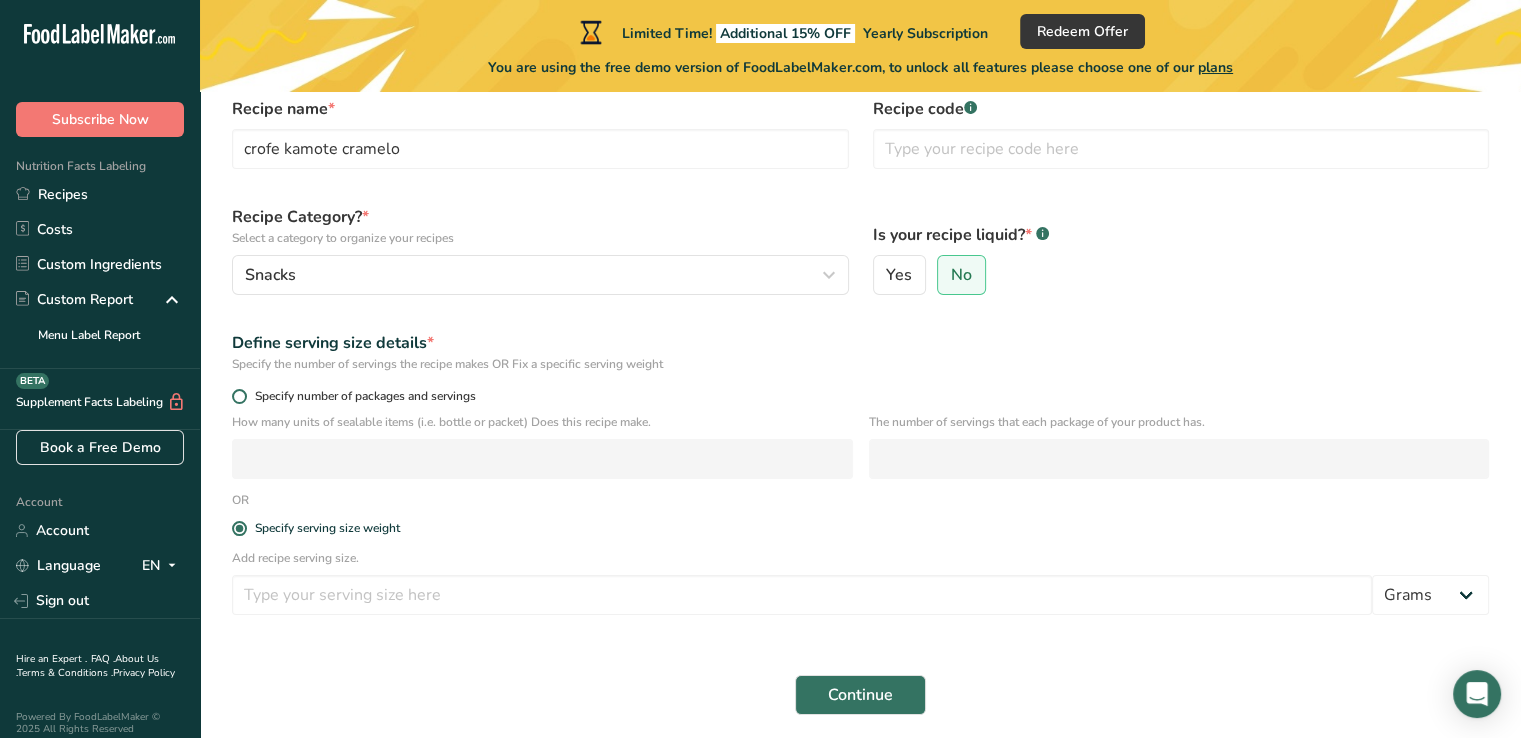 click at bounding box center [239, 396] 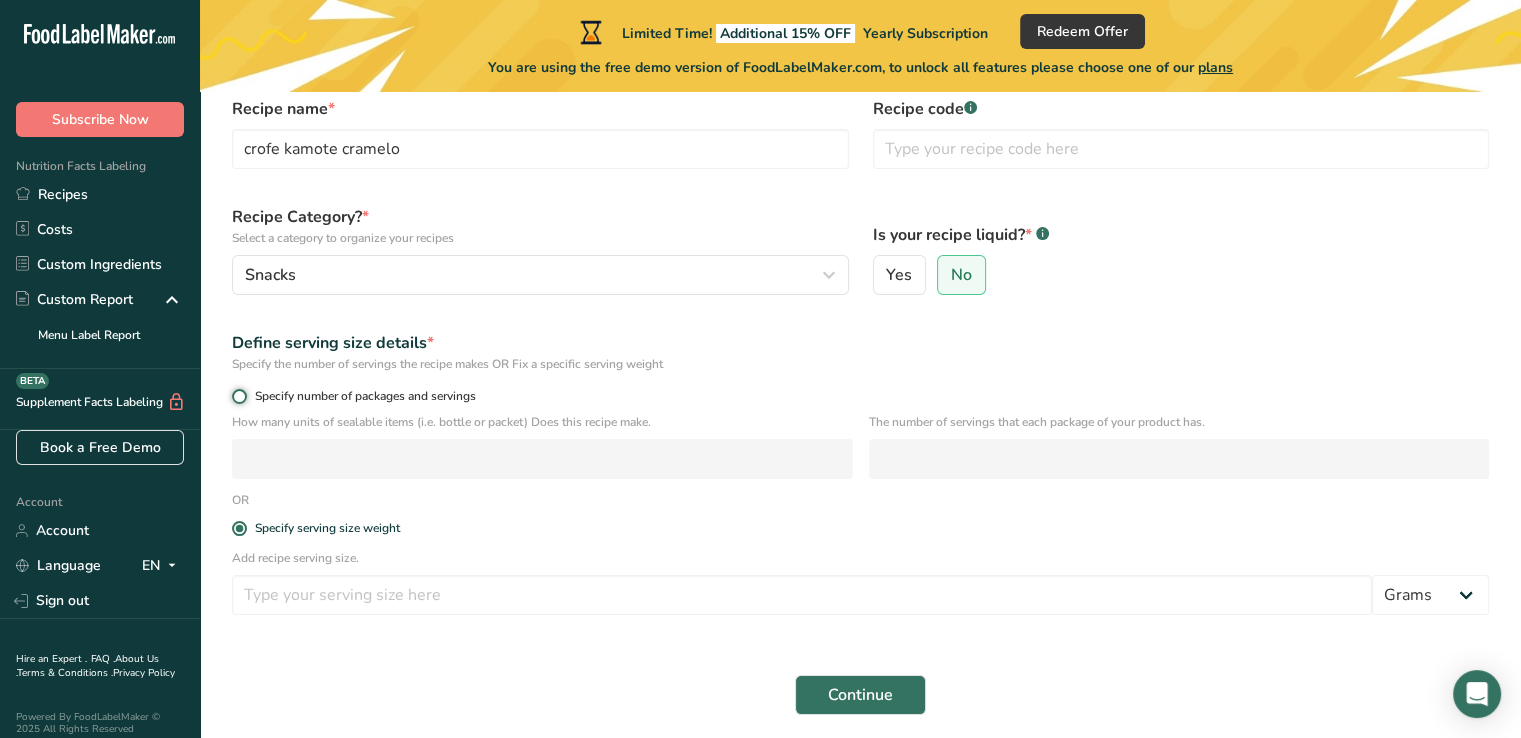 click on "Specify number of packages and servings" at bounding box center (238, 396) 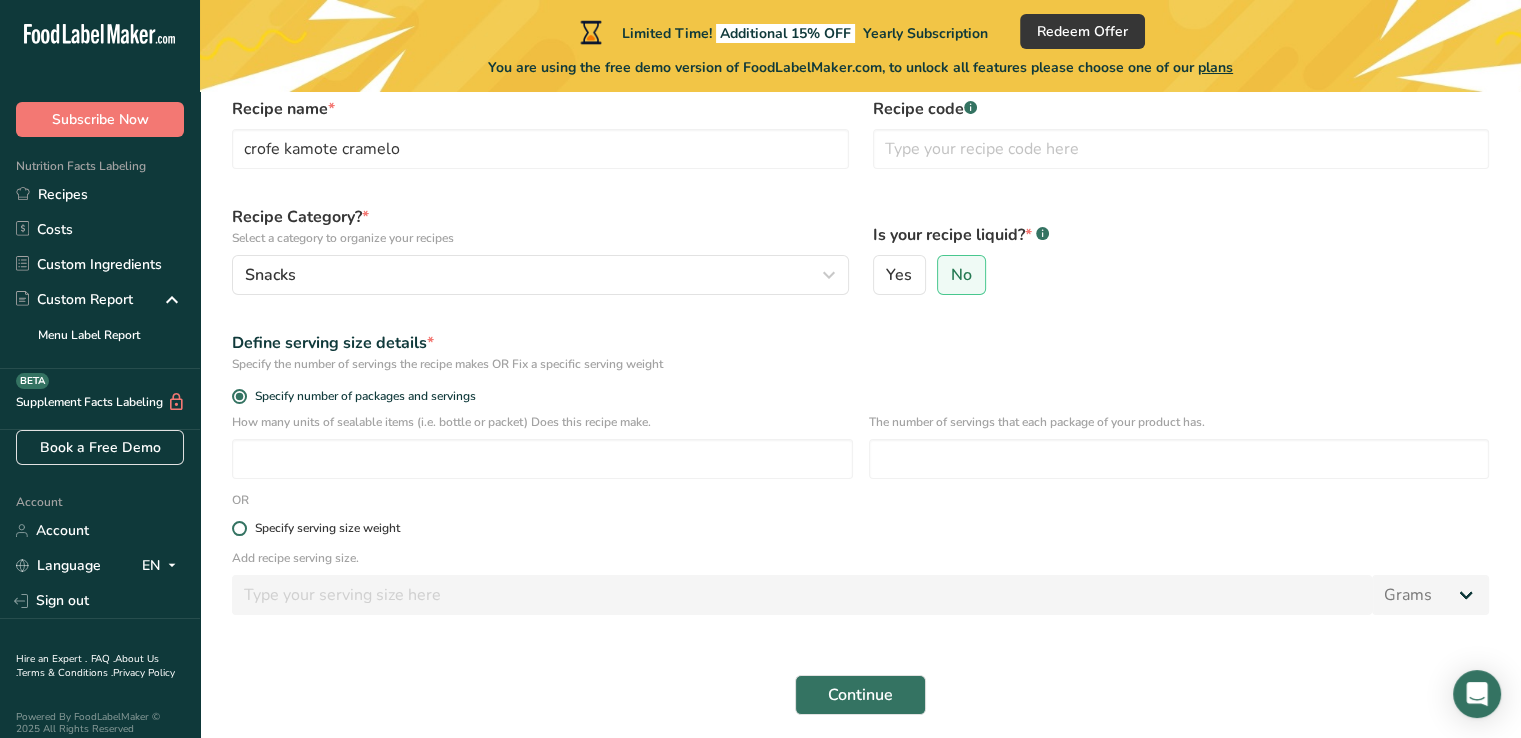 click at bounding box center [239, 528] 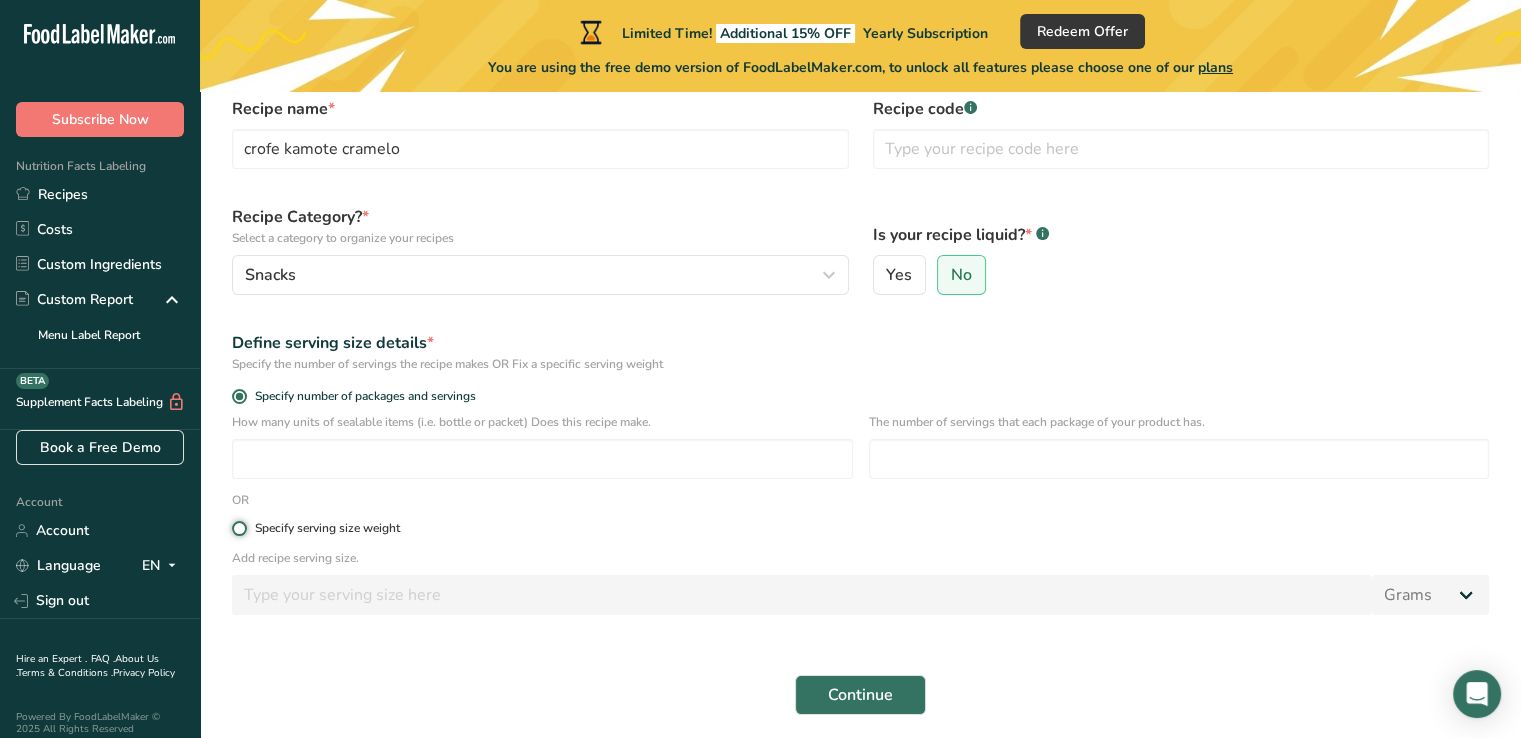 click on "Specify serving size weight" at bounding box center (238, 528) 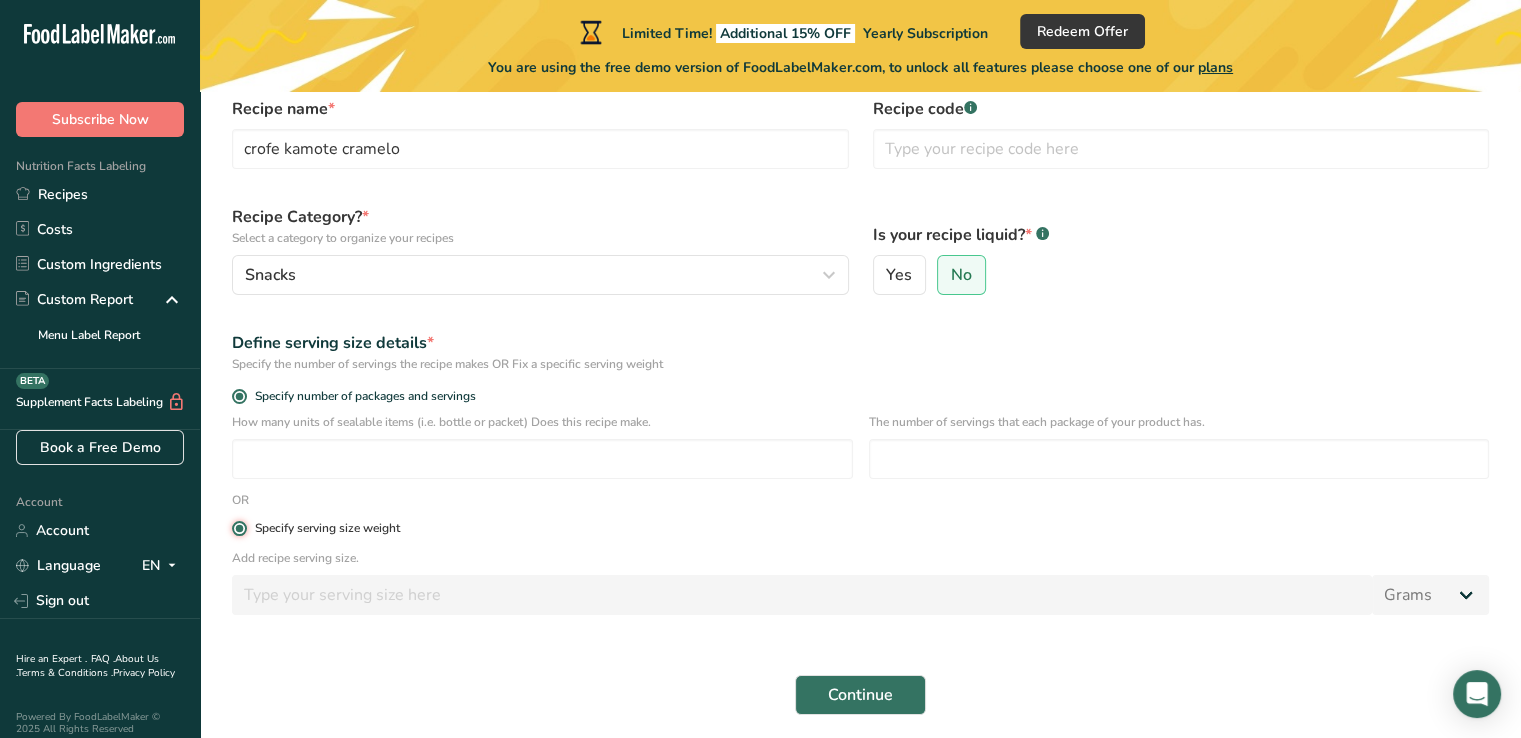 radio on "false" 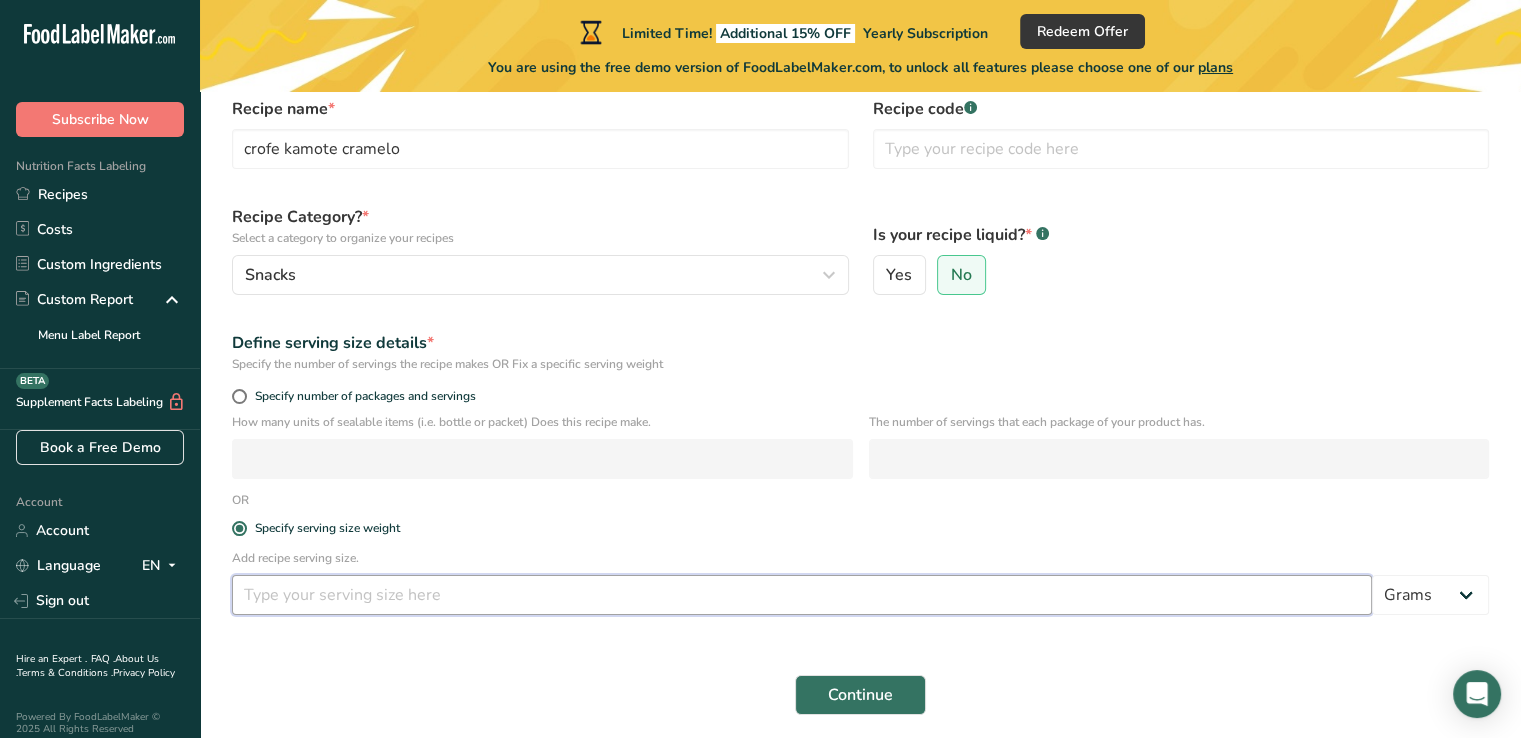 click at bounding box center [802, 595] 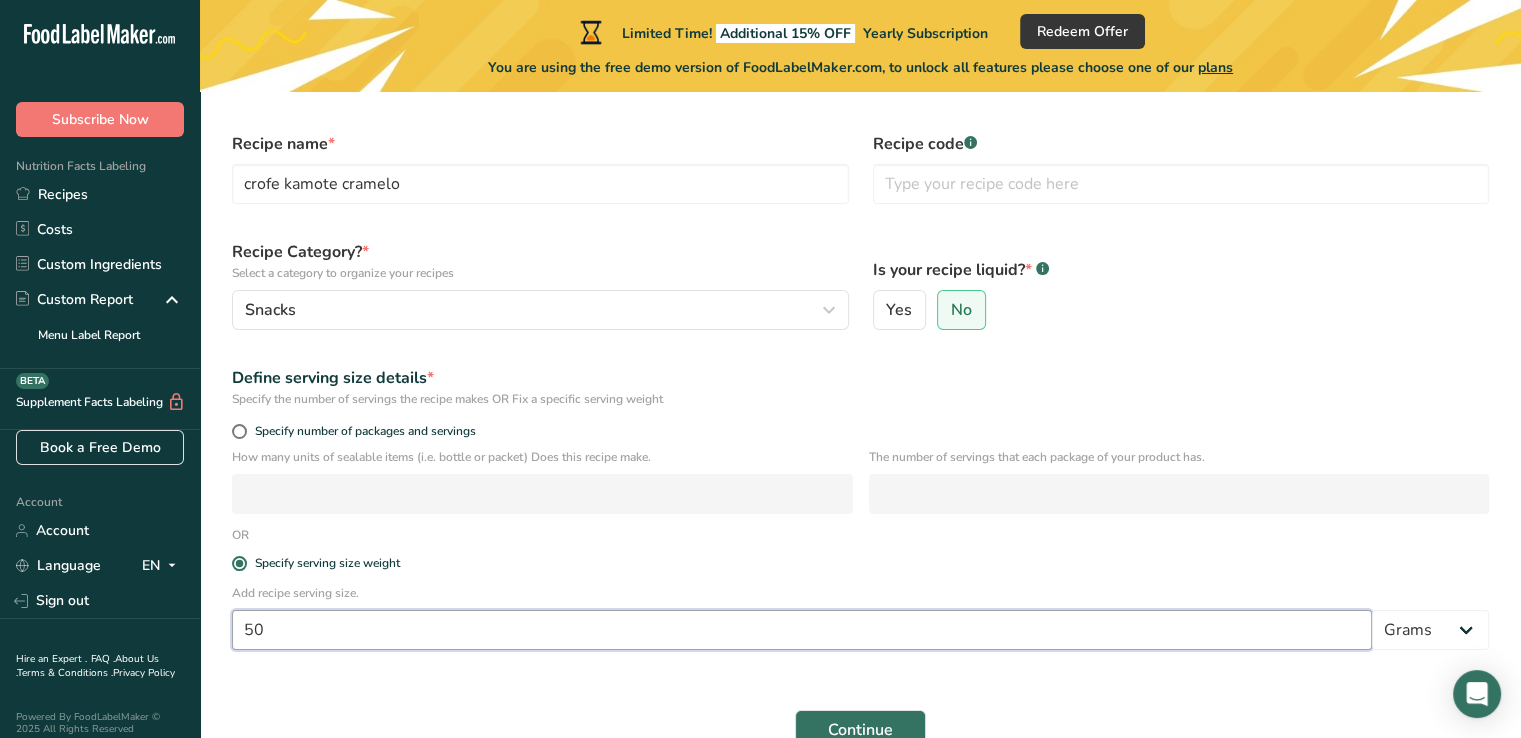 scroll, scrollTop: 0, scrollLeft: 0, axis: both 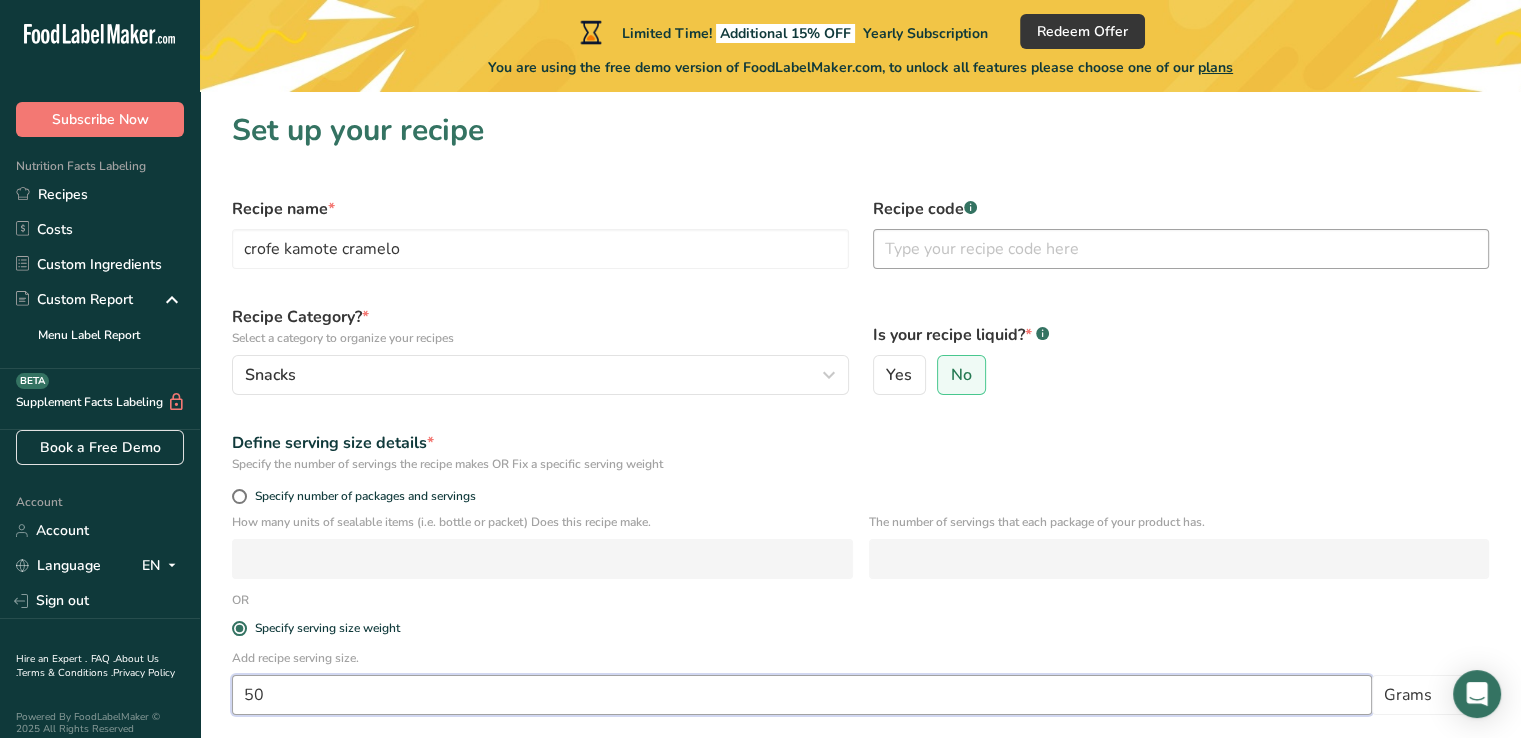 type on "50" 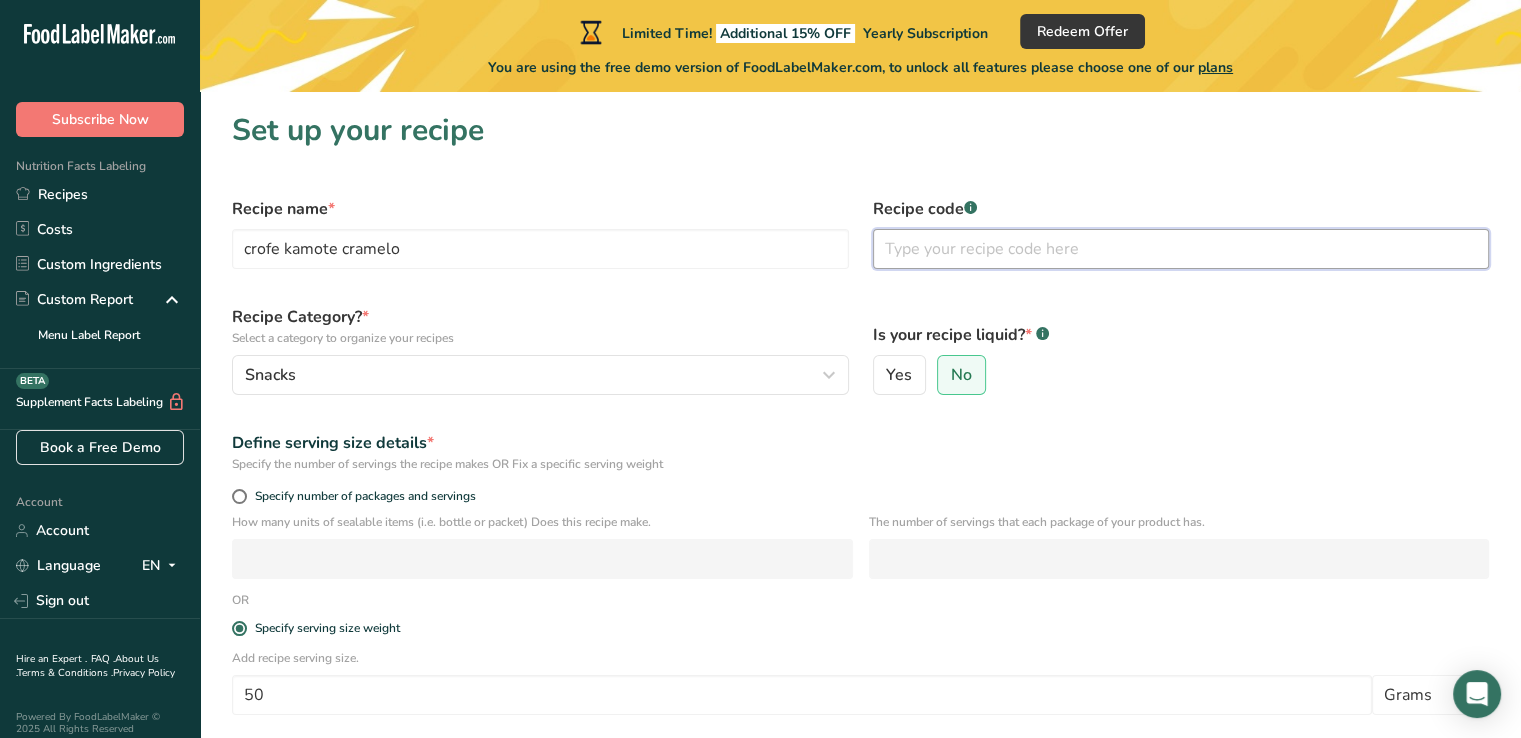 click at bounding box center [1181, 249] 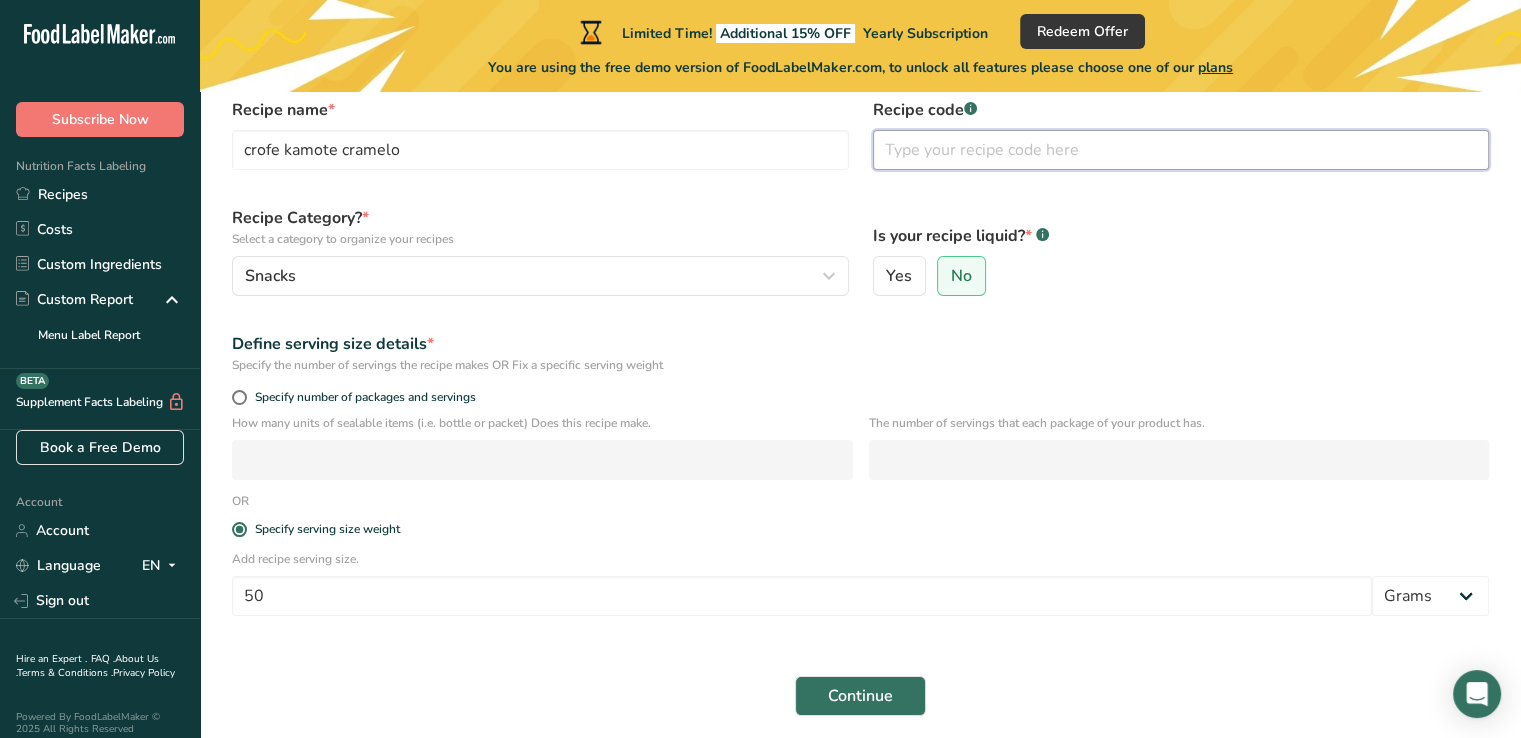 scroll, scrollTop: 100, scrollLeft: 0, axis: vertical 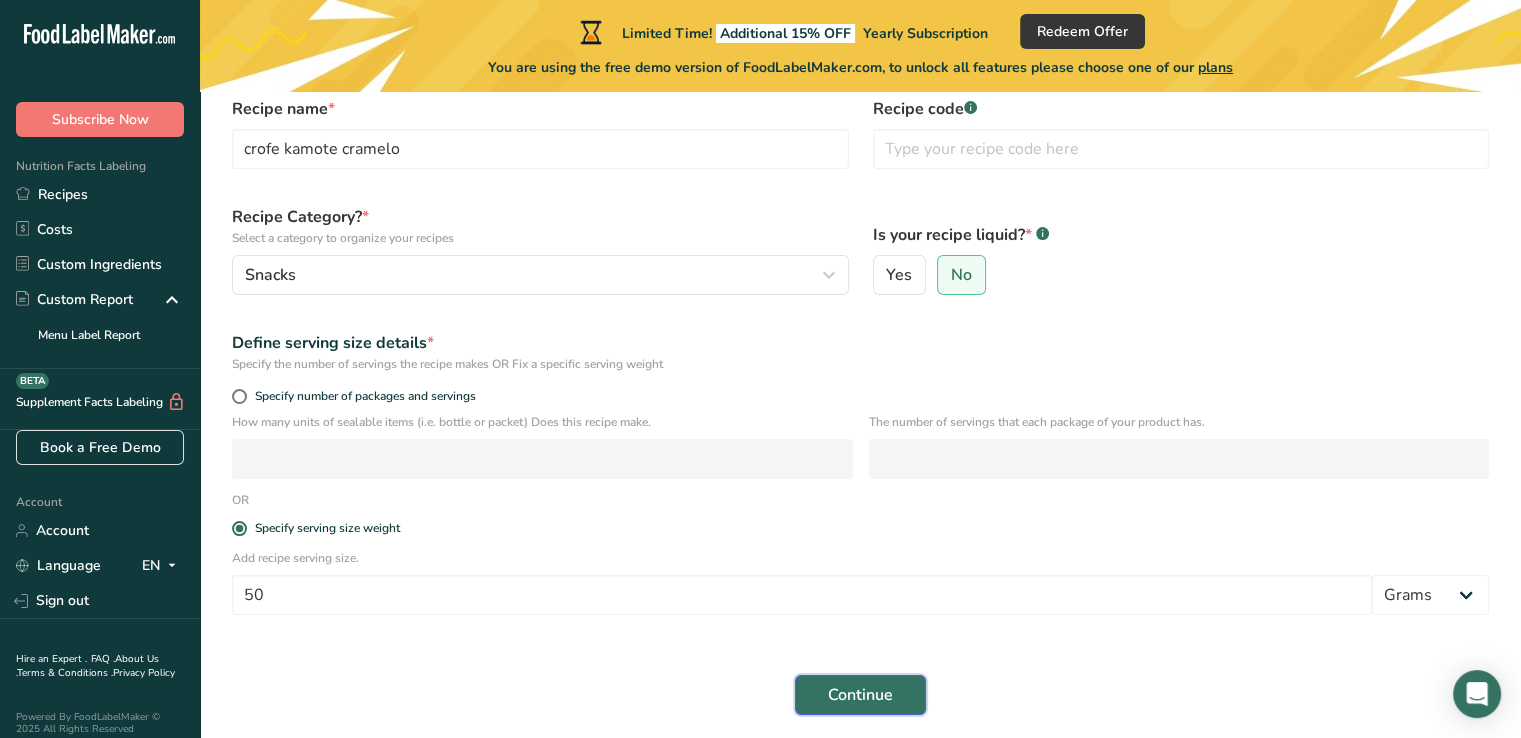 click on "Continue" at bounding box center (860, 695) 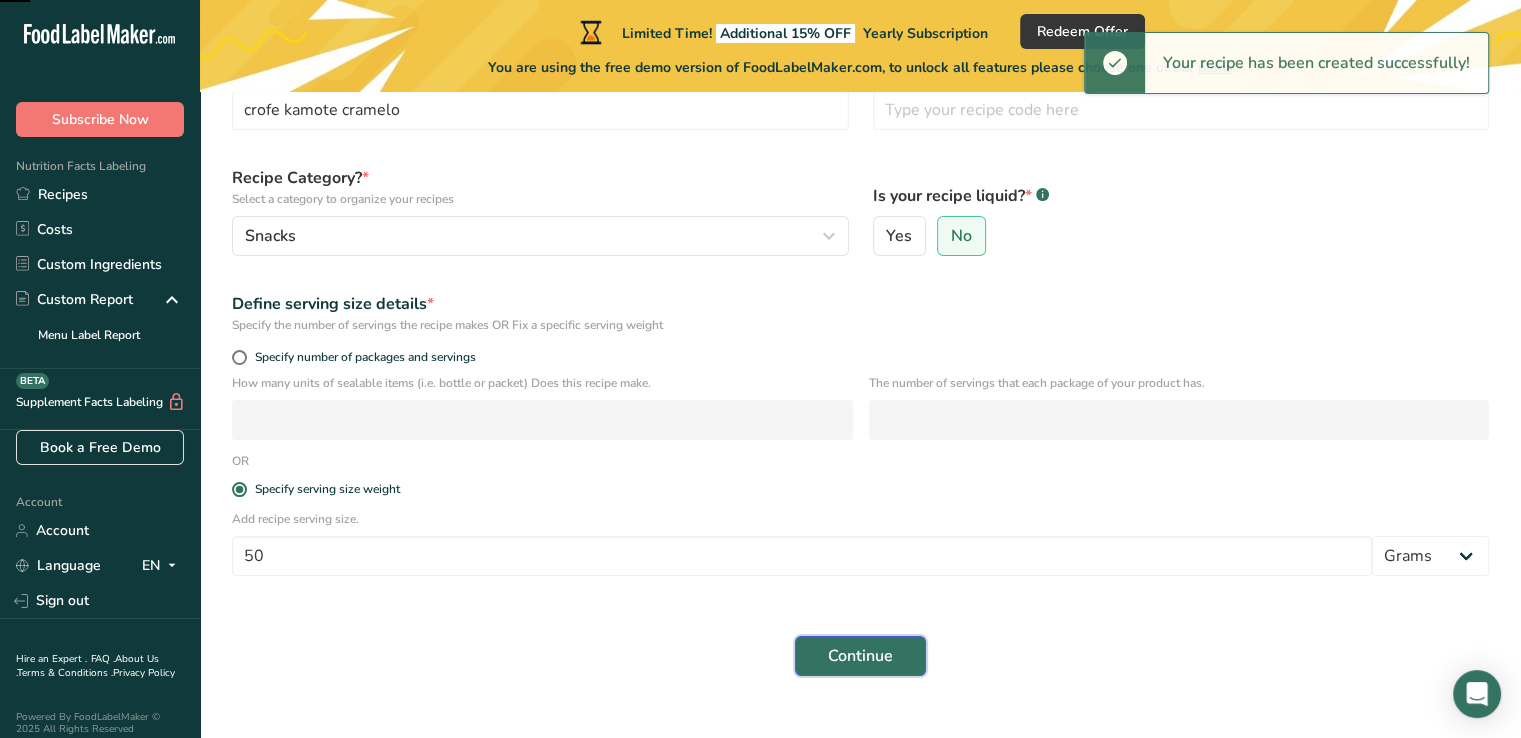 scroll, scrollTop: 173, scrollLeft: 0, axis: vertical 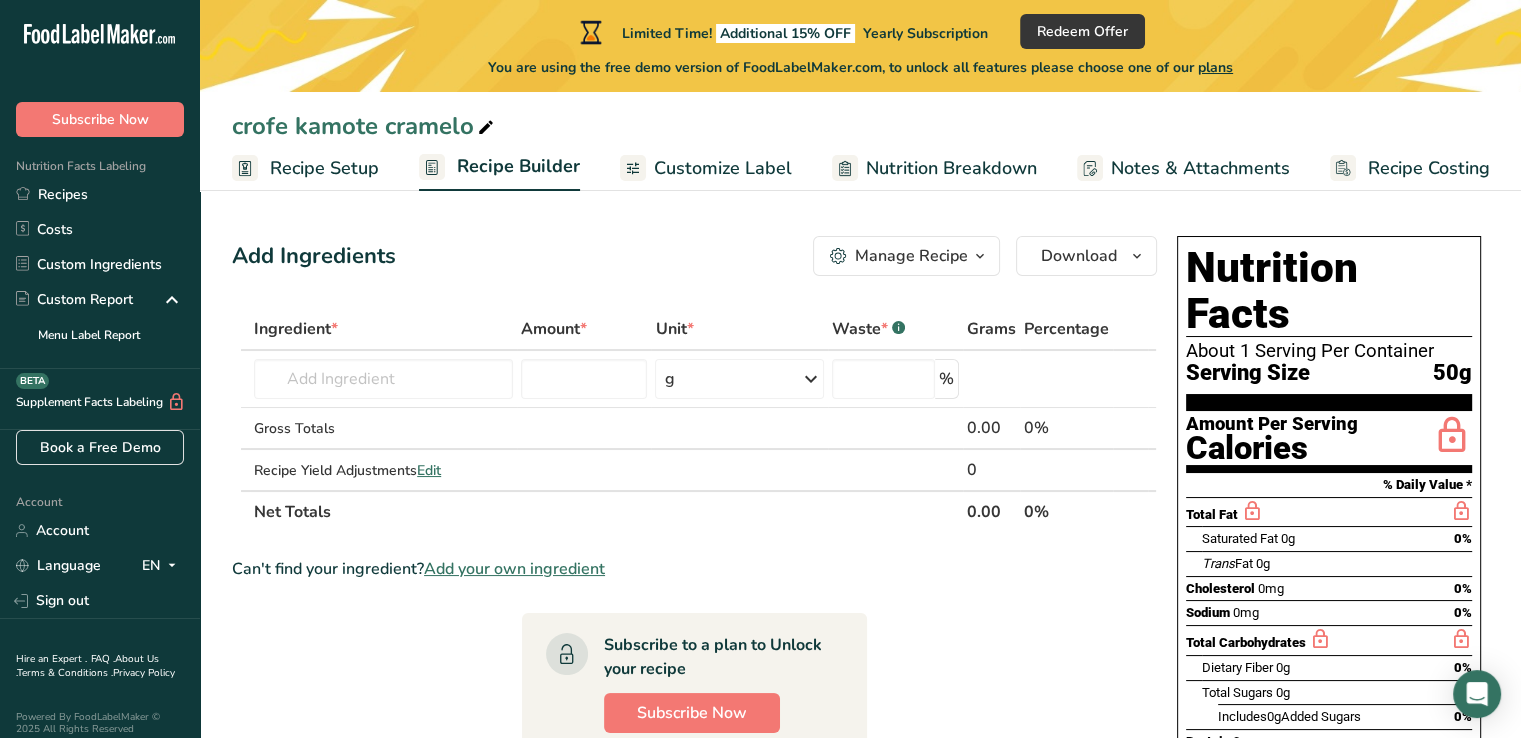 click on "Customize Label" at bounding box center [723, 168] 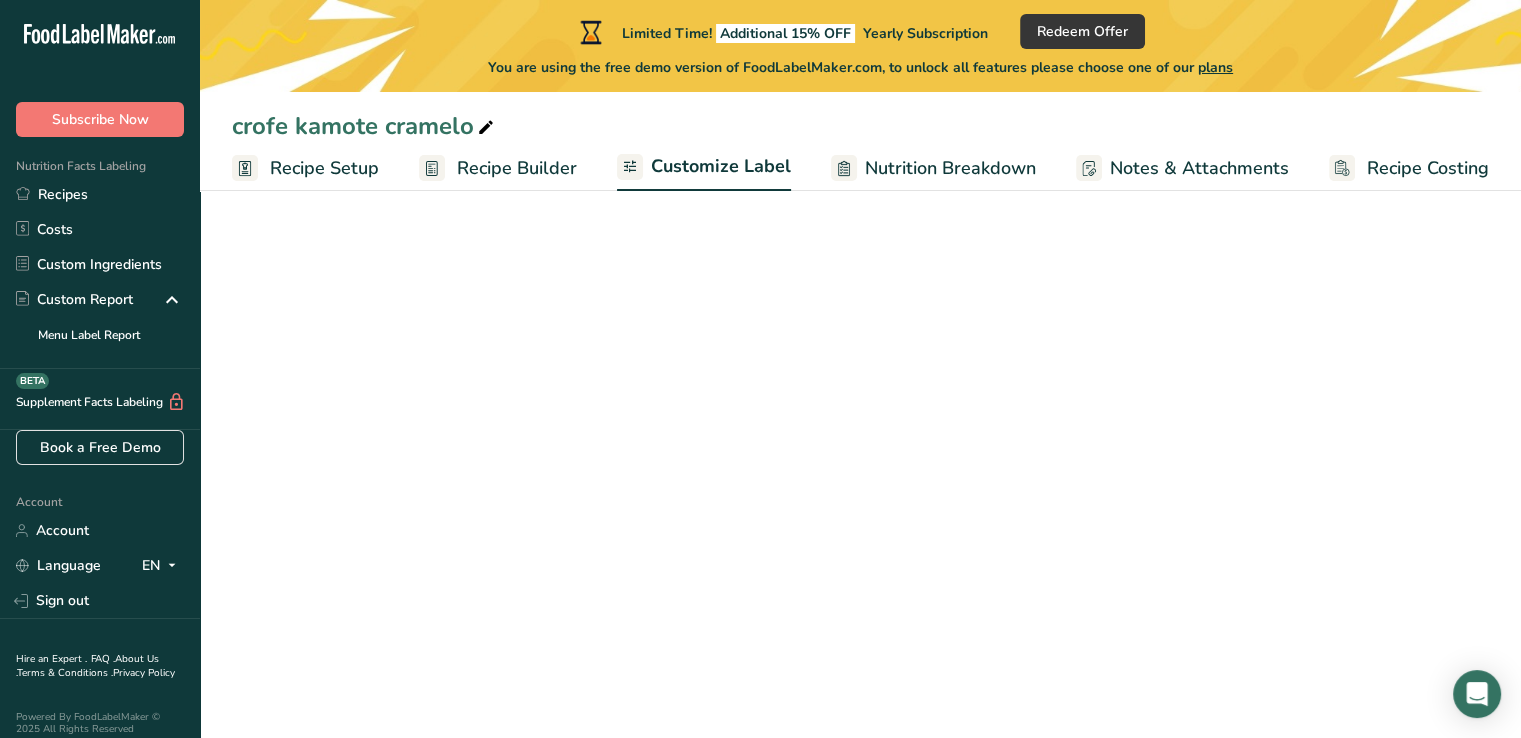 scroll, scrollTop: 0, scrollLeft: 0, axis: both 